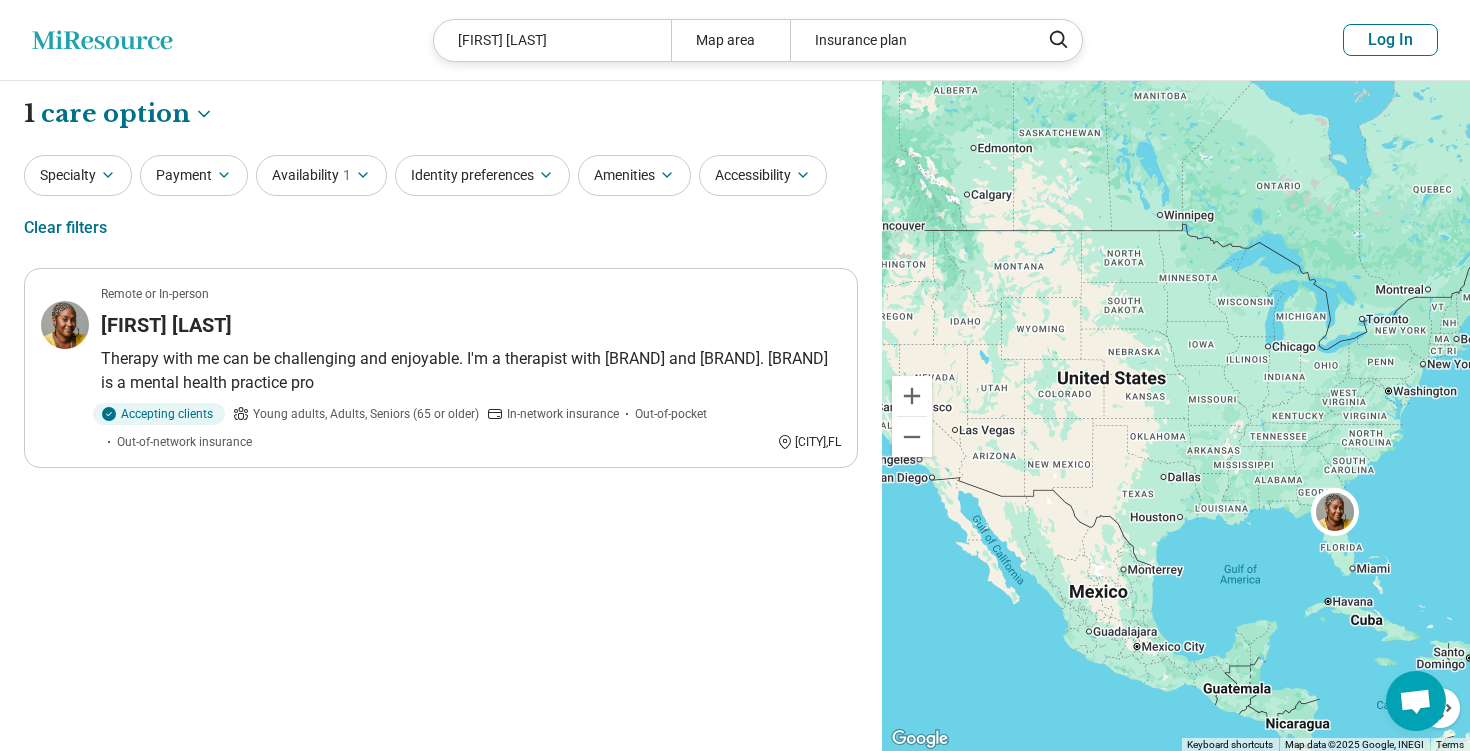select on "***" 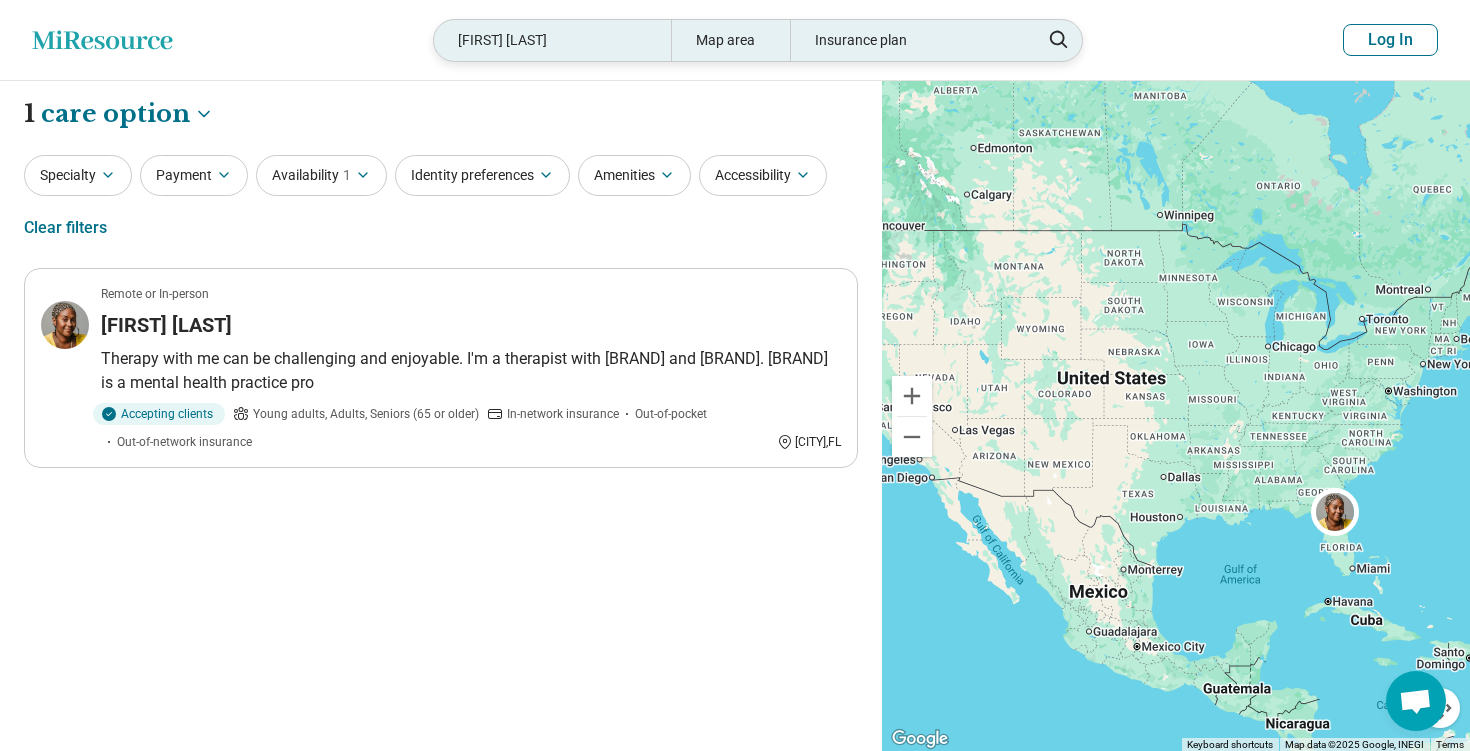 scroll, scrollTop: 0, scrollLeft: 0, axis: both 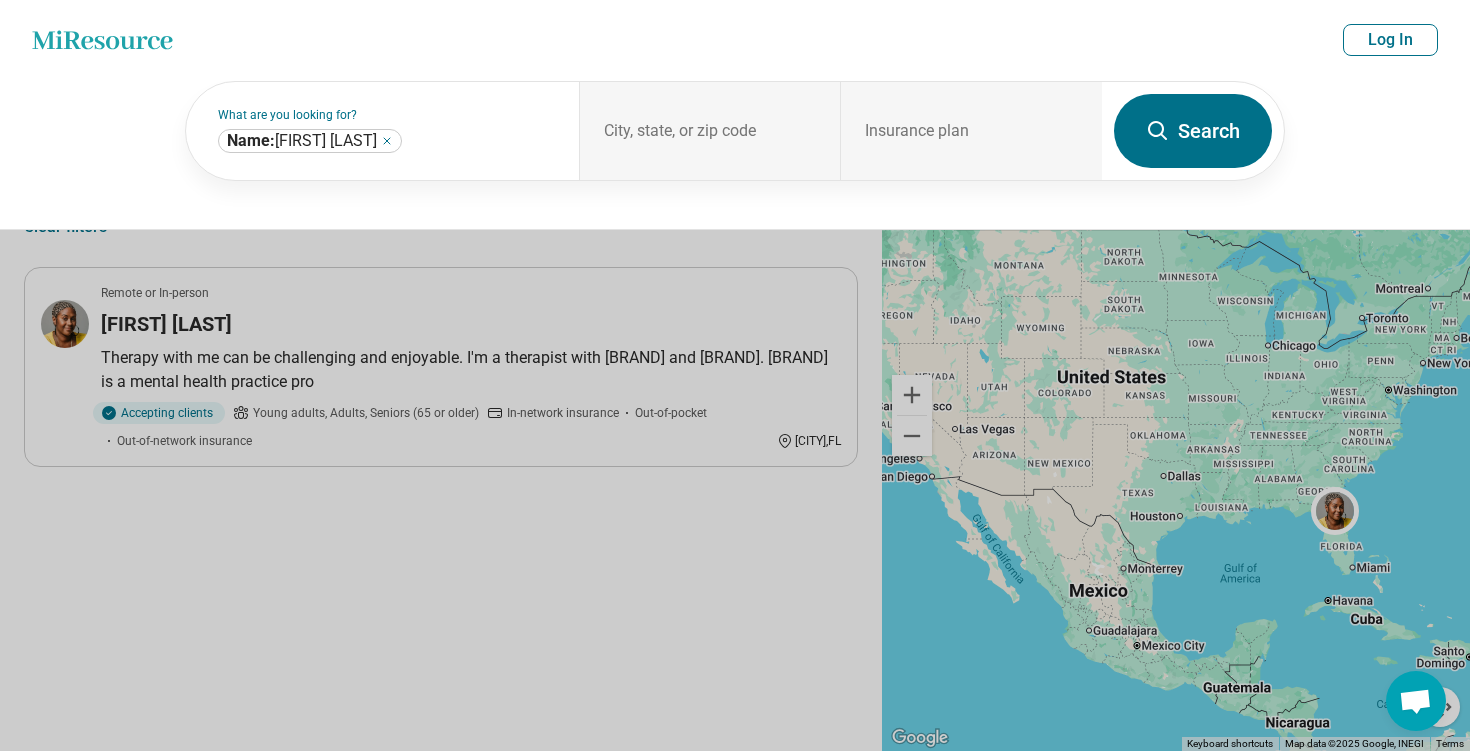 click on "Miresource logo Jules	Jean-Pierre Map area Insurance plan Log In" at bounding box center [735, 40] 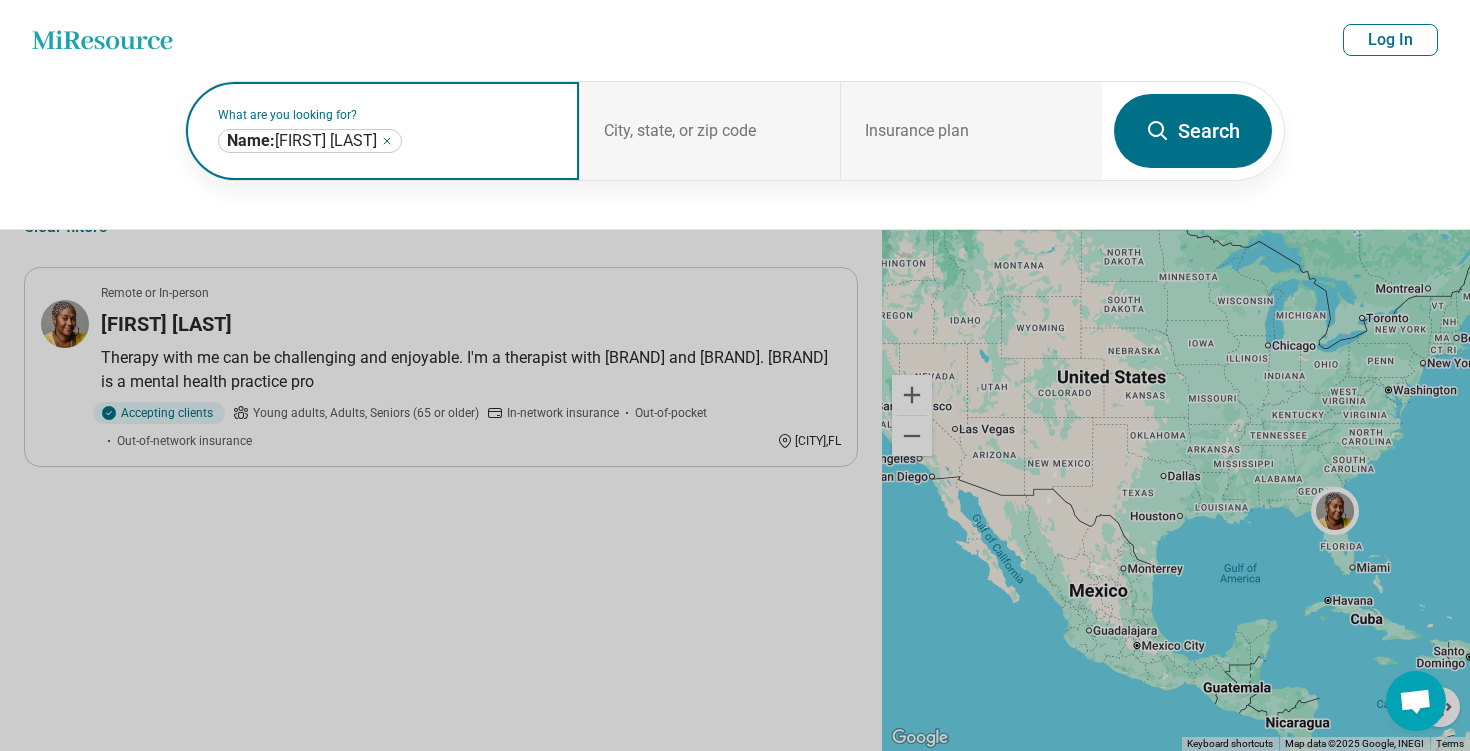 click 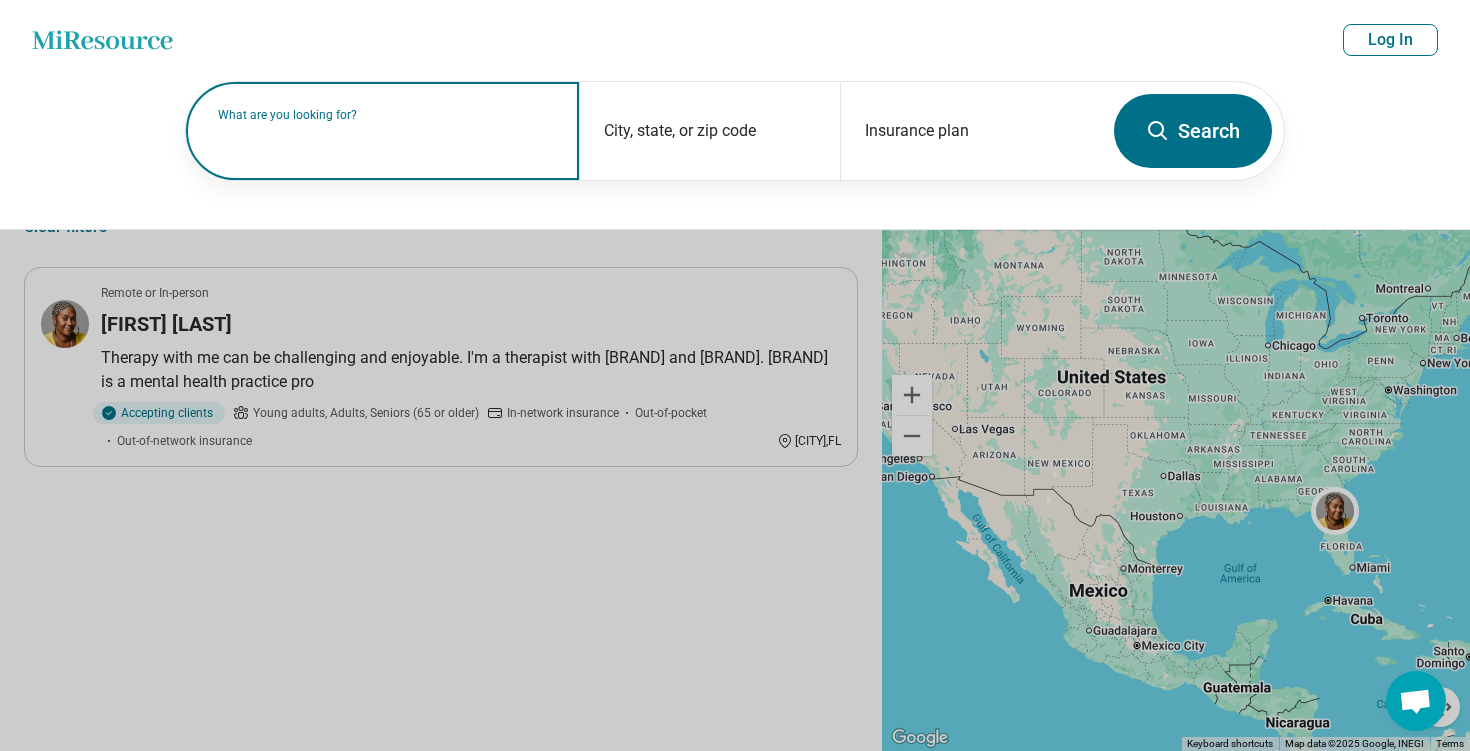click on "What are you looking for?" at bounding box center [386, 115] 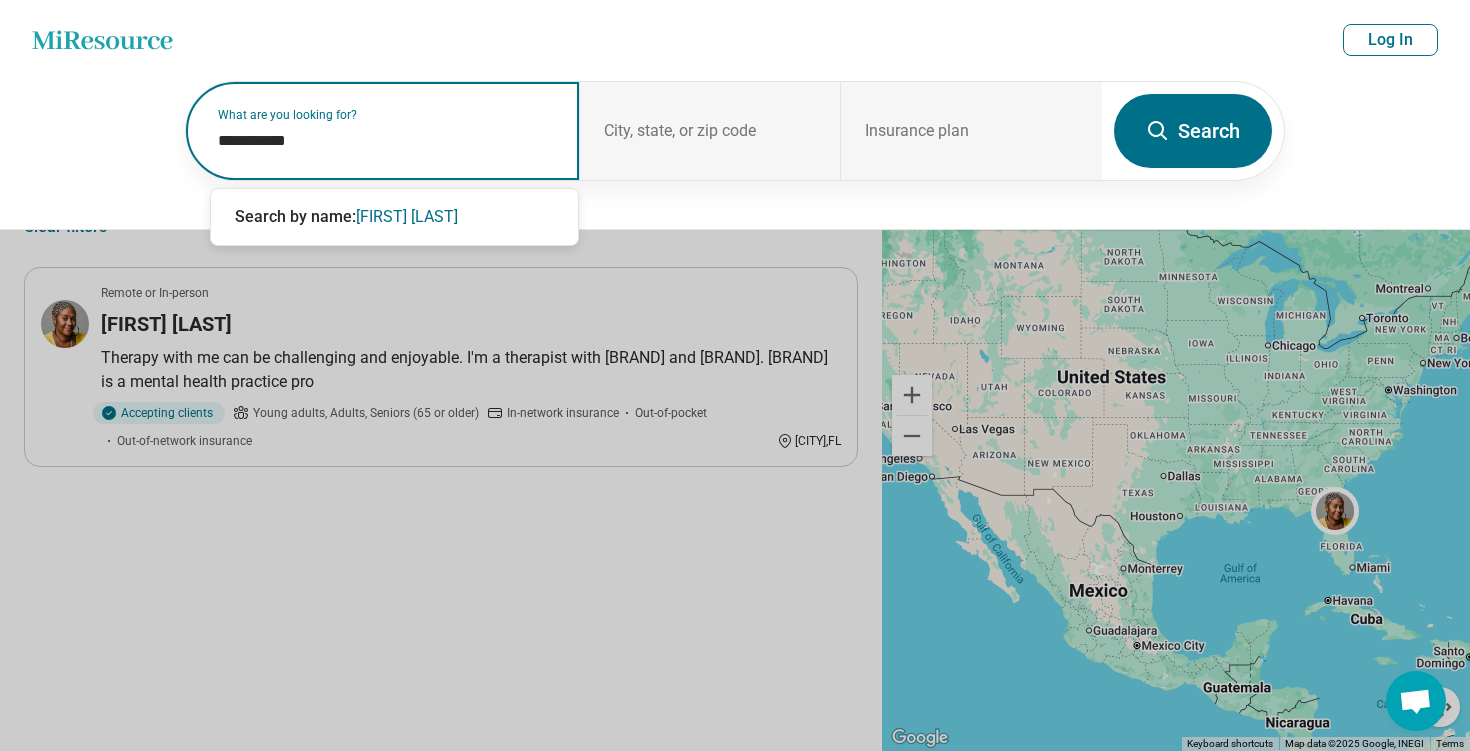 type on "**********" 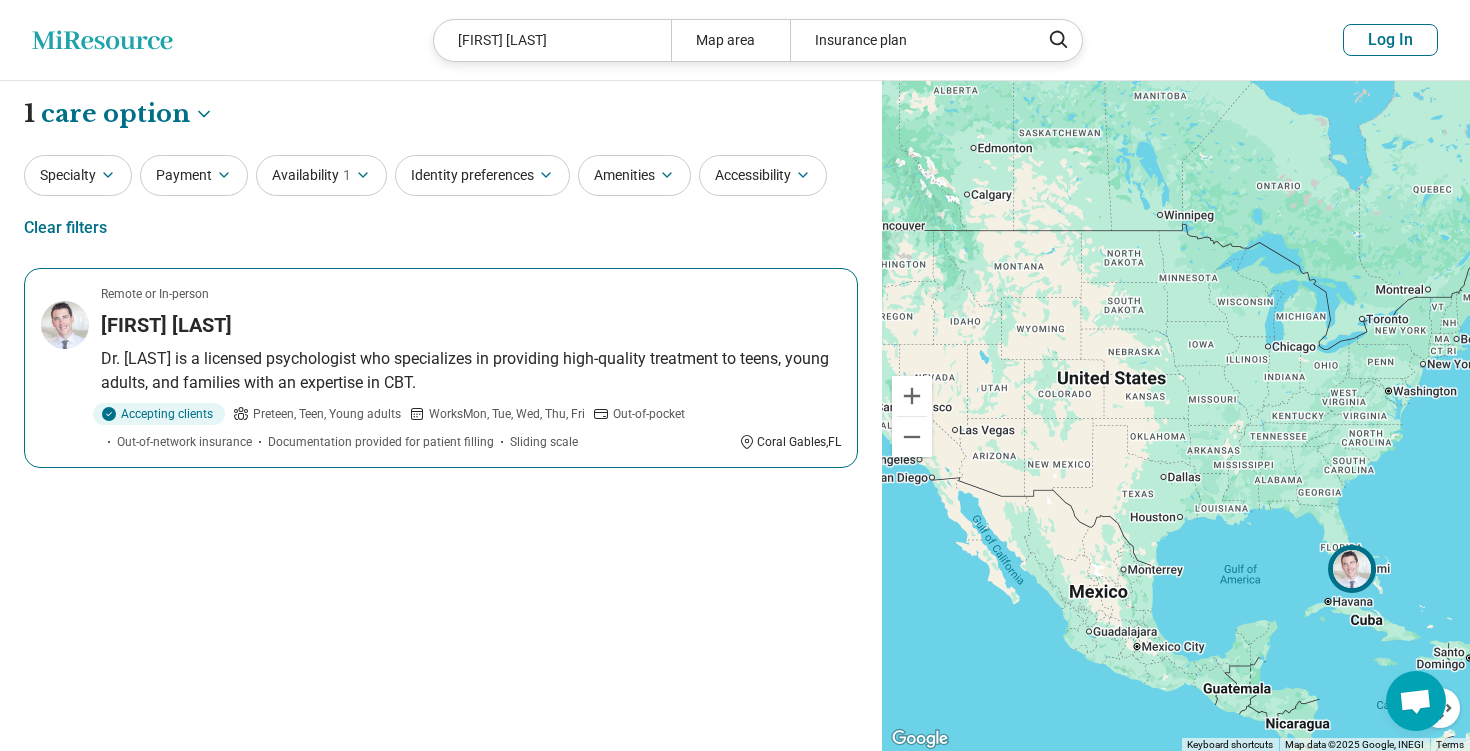 click on "Dr. Mandler is a licensed psychologist who specializes in providing high-quality treatment to teens, young adults, and families with an expertise in CBT." at bounding box center (471, 371) 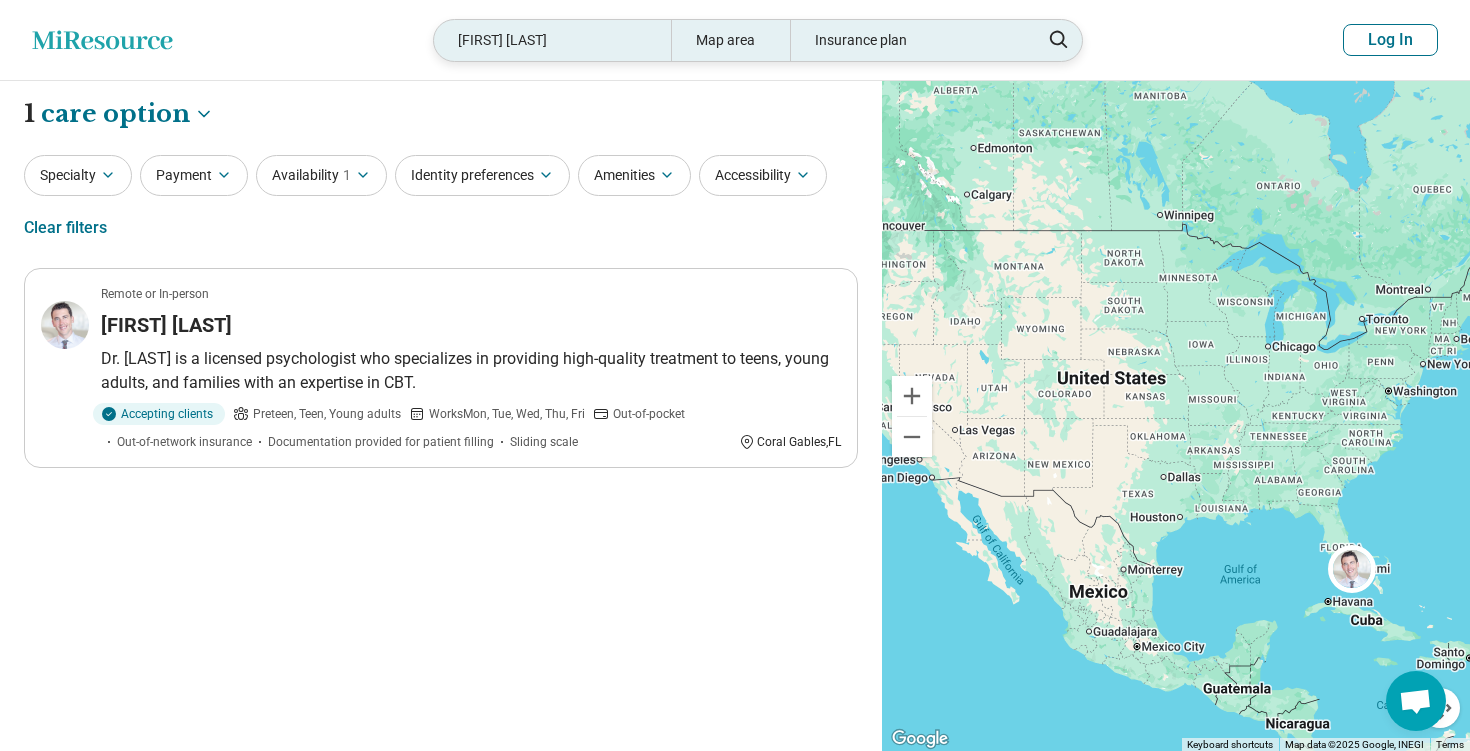 click on "Leon Mandler" at bounding box center (552, 40) 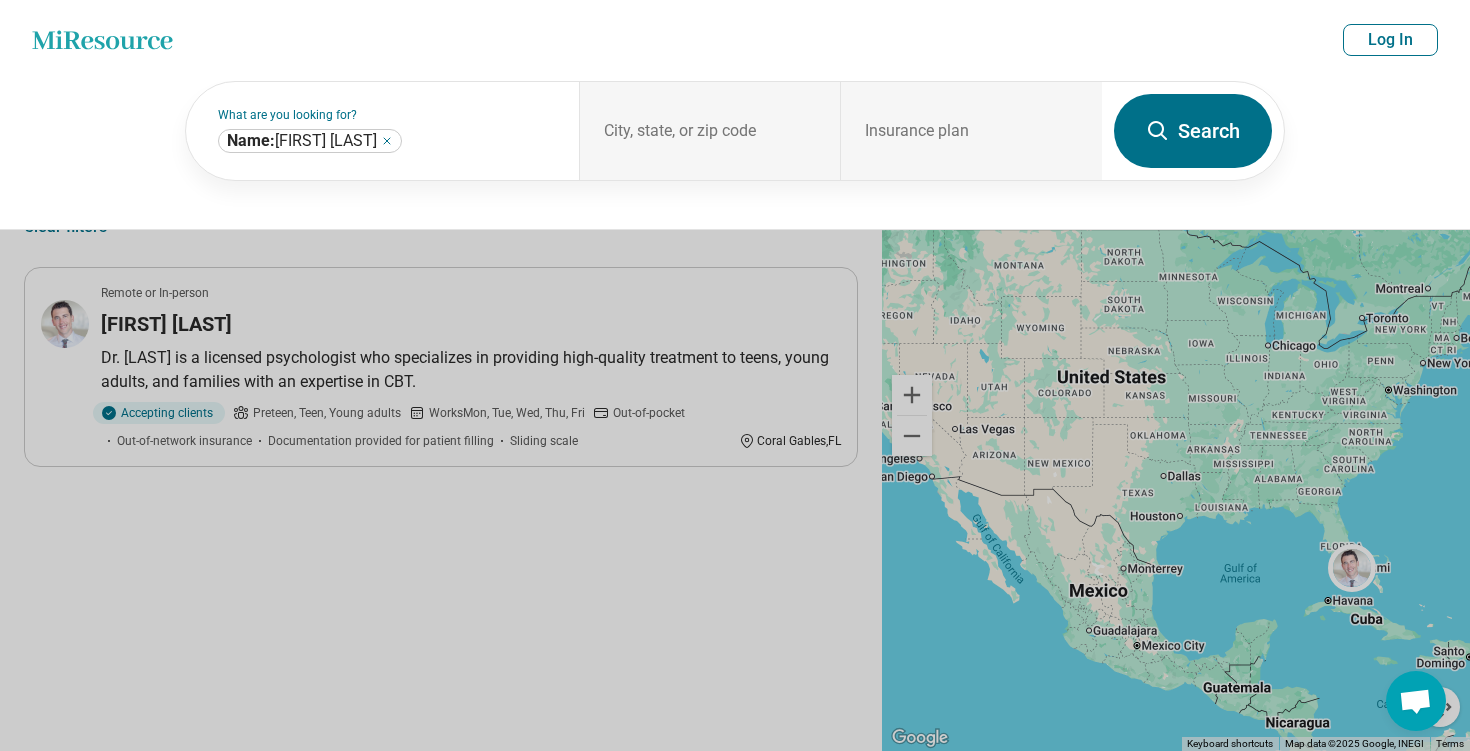 click on "Miresource logo Leon Mandler Map area Insurance plan Log In" at bounding box center [735, 40] 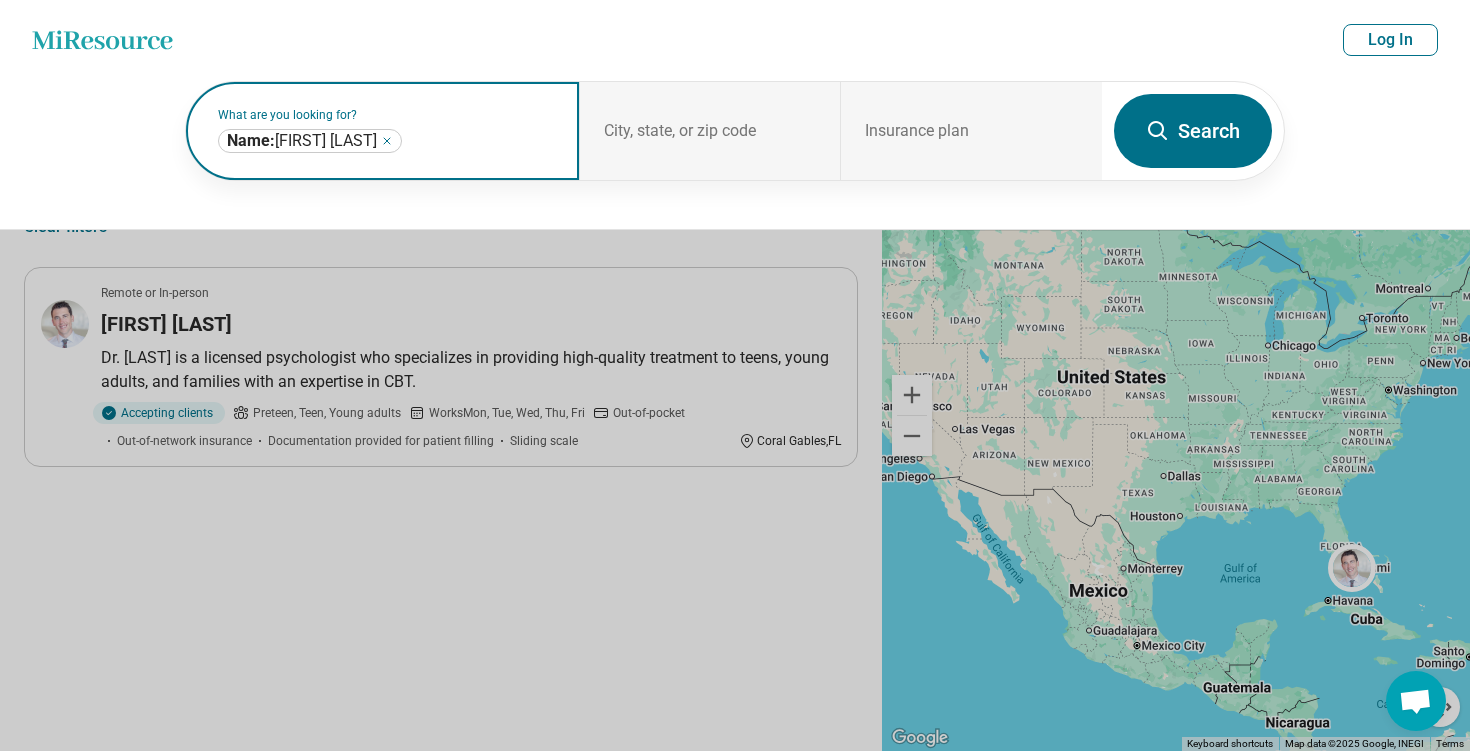 click on "**********" at bounding box center [310, 141] 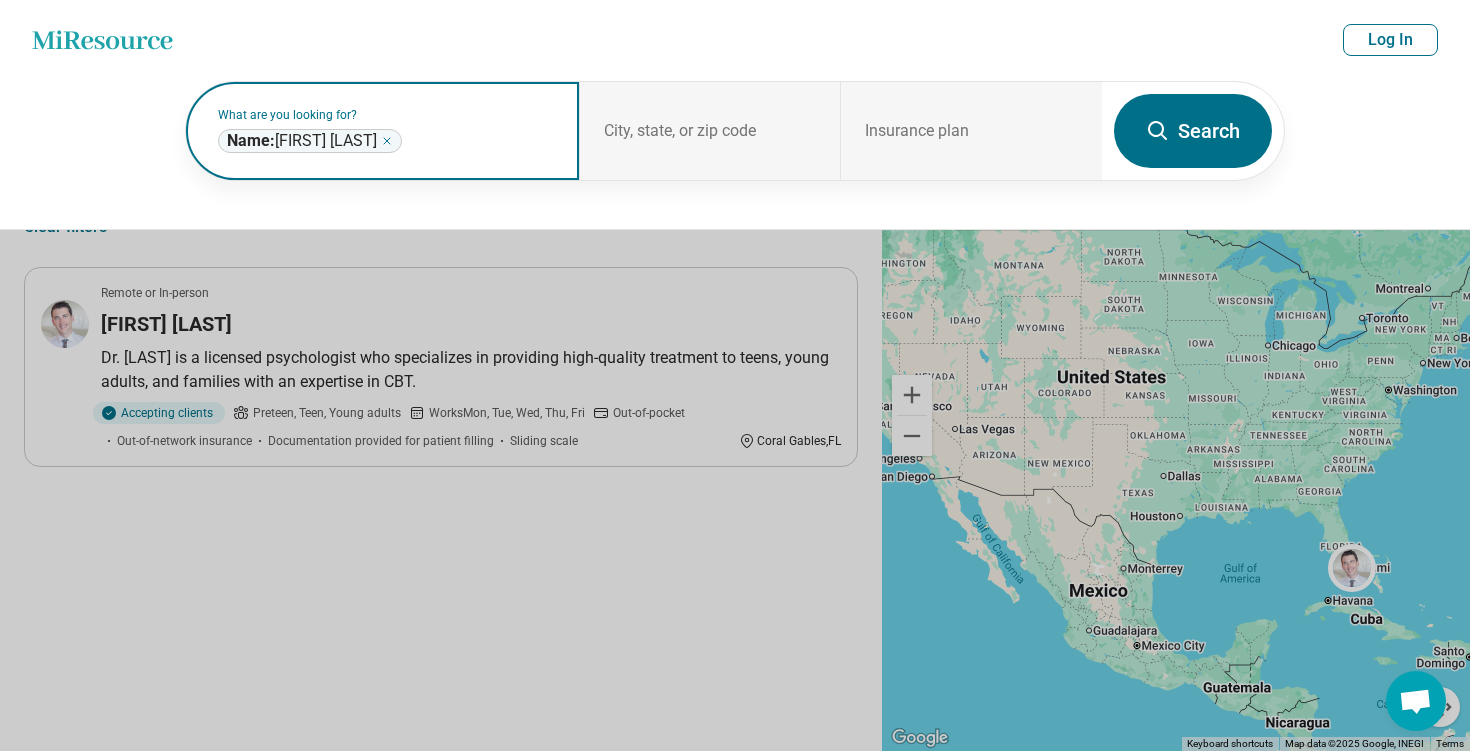 click 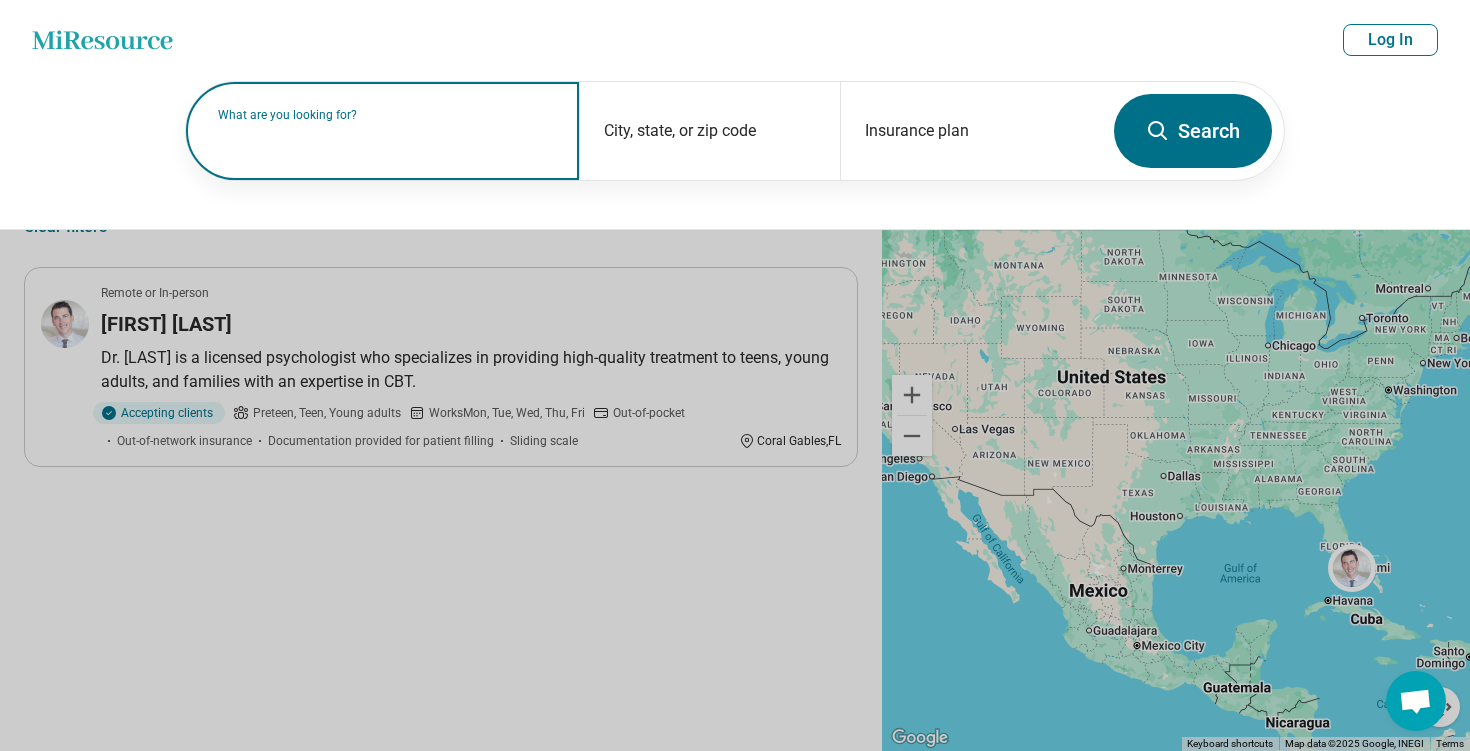 click on "What are you looking for?" at bounding box center [386, 115] 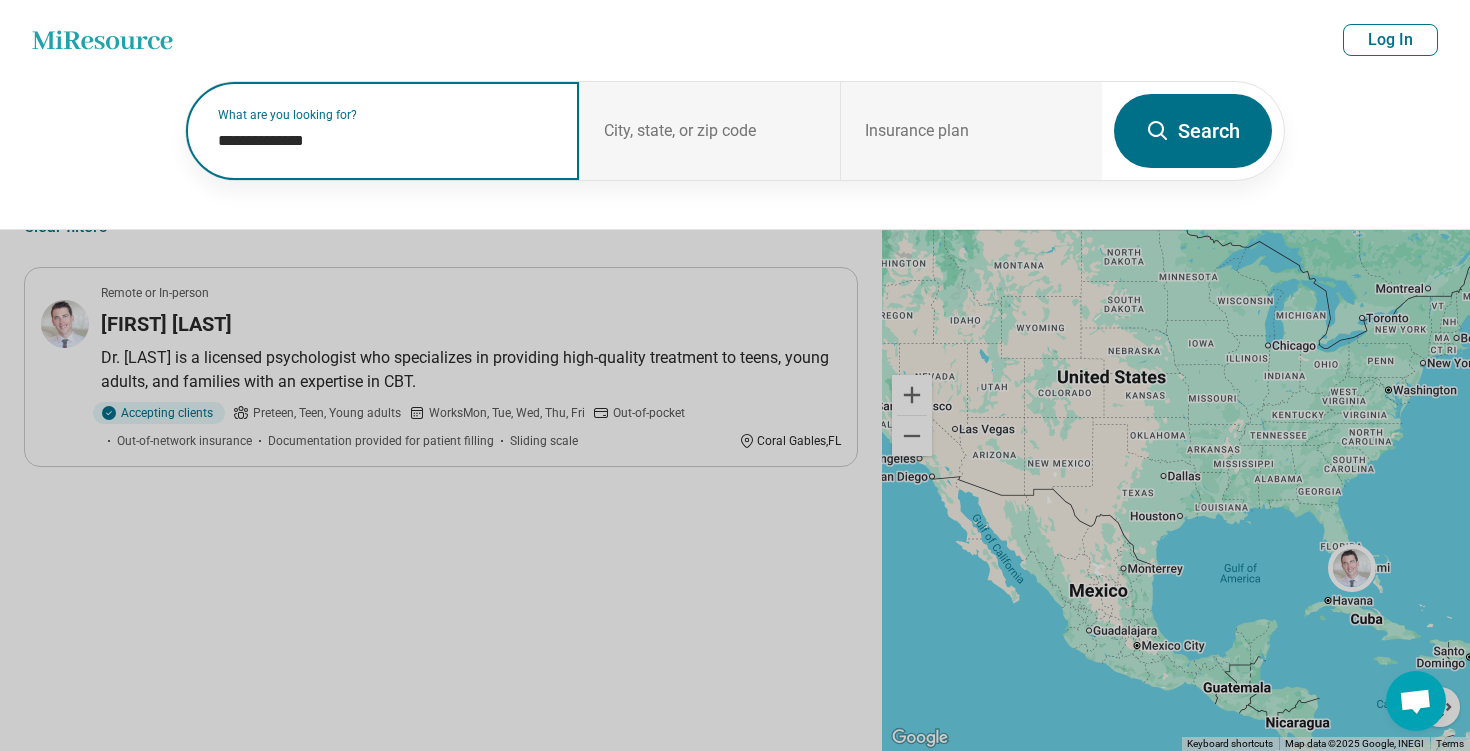 type on "**********" 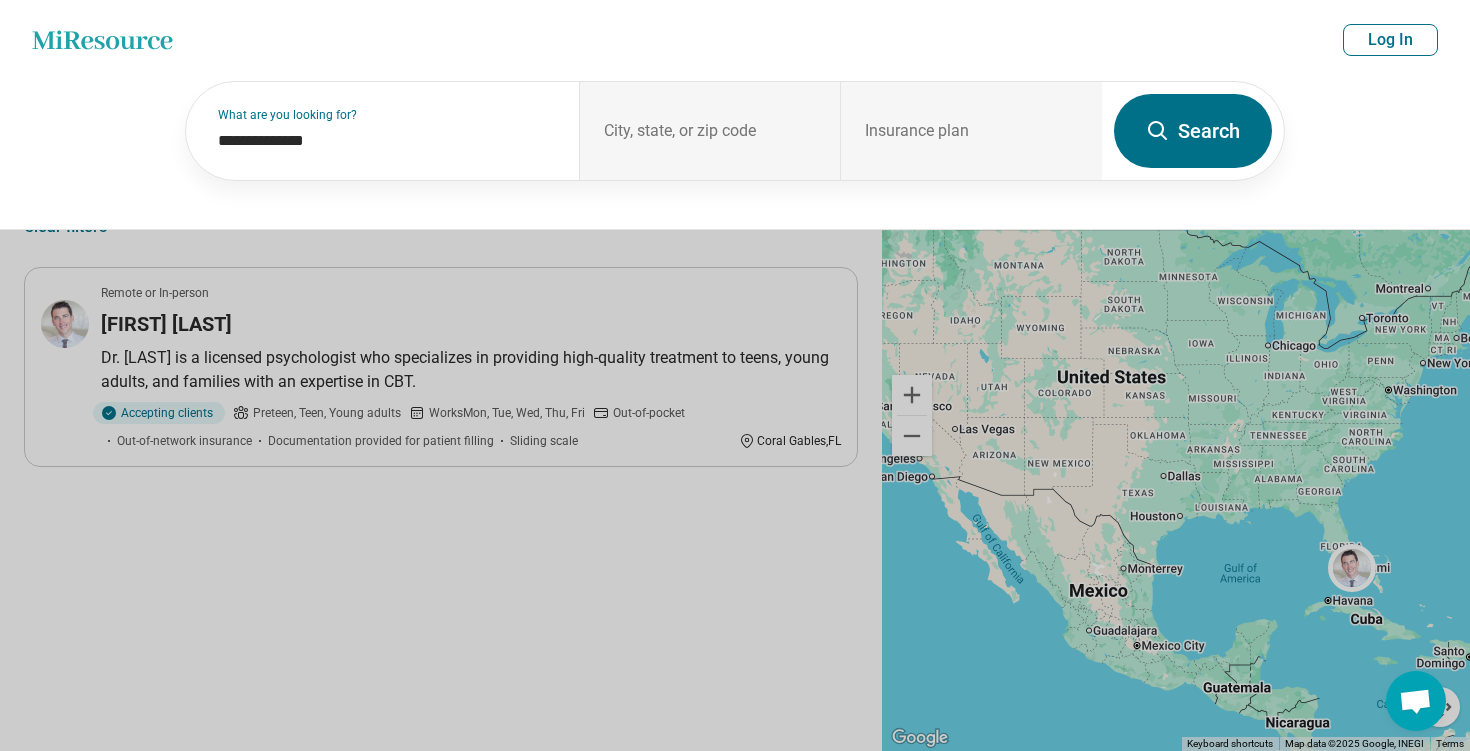click on "Search" at bounding box center [1193, 131] 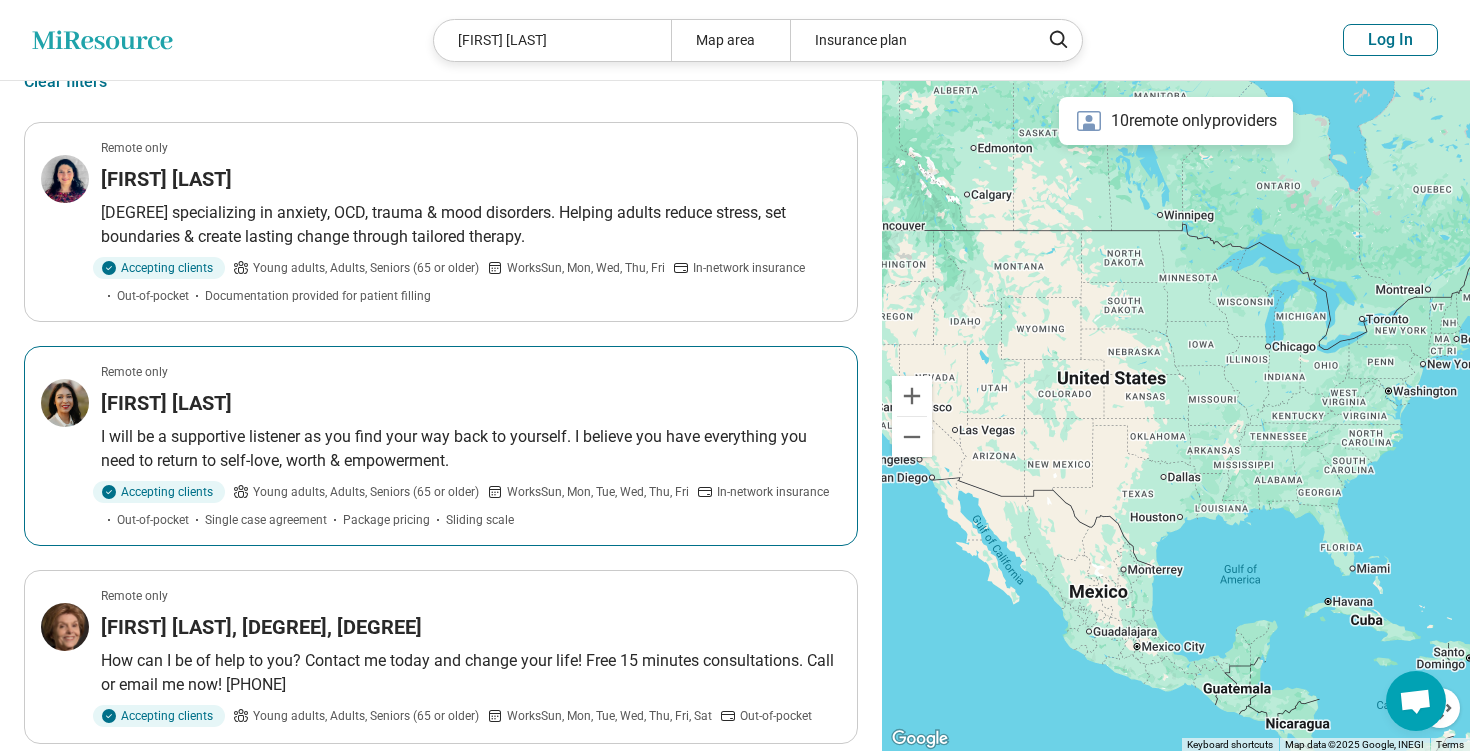scroll, scrollTop: 143, scrollLeft: 0, axis: vertical 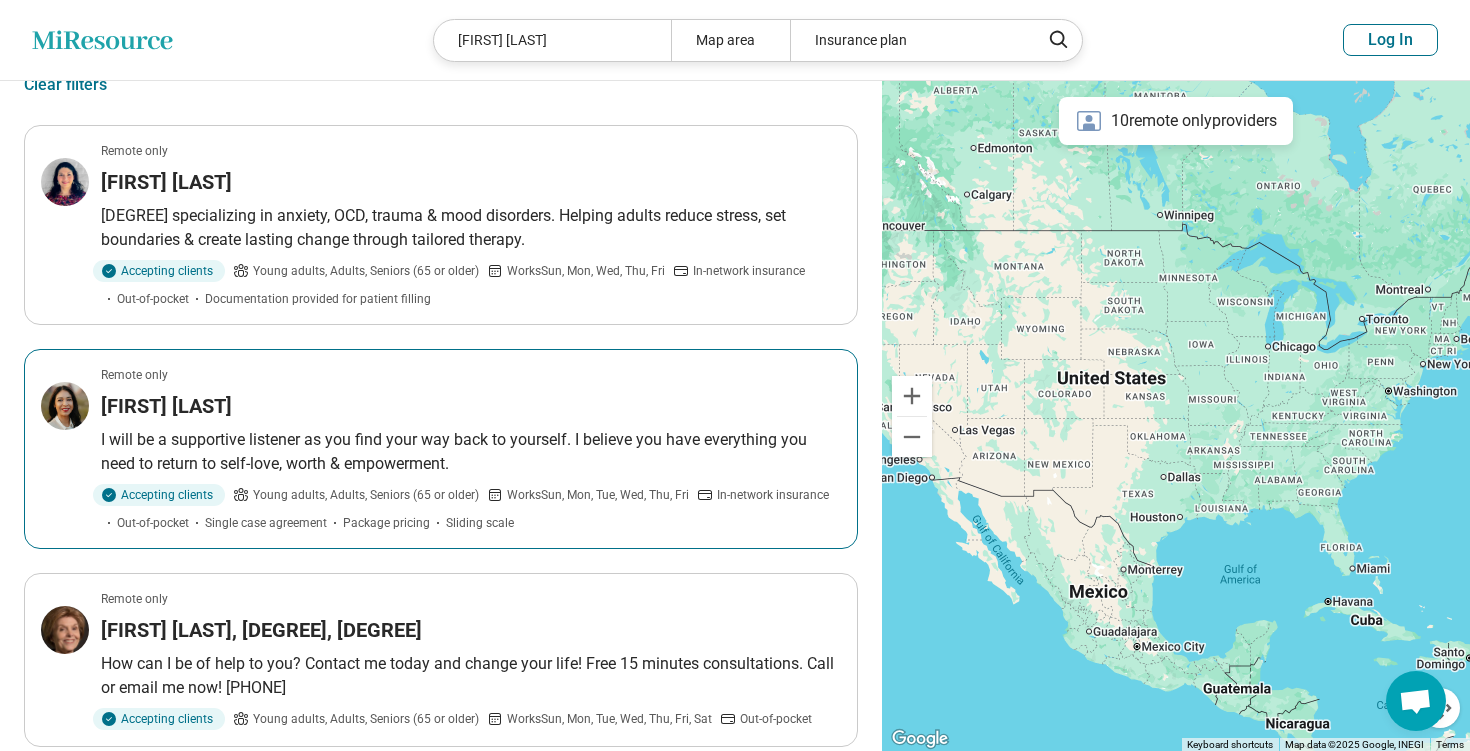 click on "Remote only Veronica Perez I will be a supportive listener as you find your way back to yourself. I believe you have everything you need to return to self-love, worth & empowerment. Accepting clients Young adults, Adults, Seniors (65 or older) Works  Sun, Mon, Tue, Wed, Thu, Fri In-network insurance Out-of-pocket Single case agreement Package pricing Sliding scale" at bounding box center (441, 449) 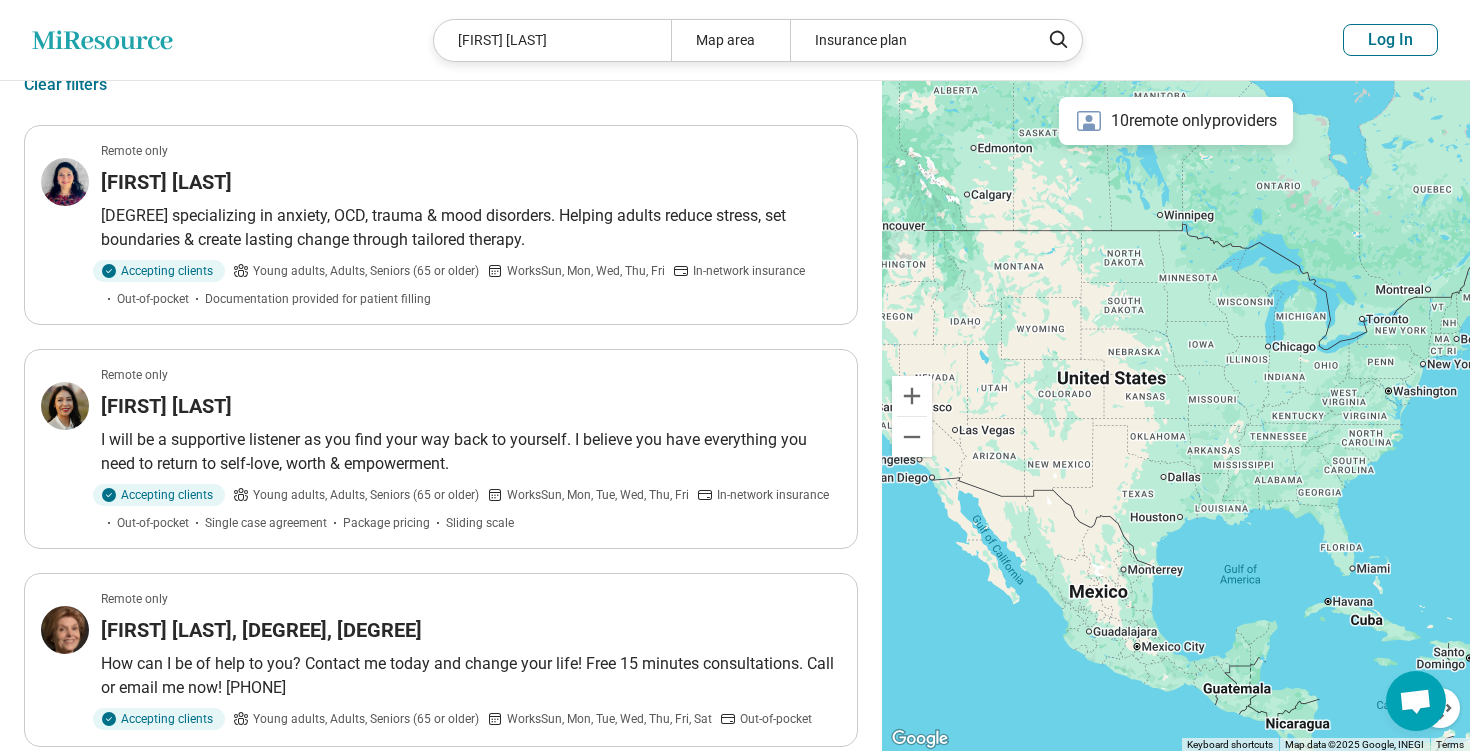 scroll, scrollTop: 0, scrollLeft: 0, axis: both 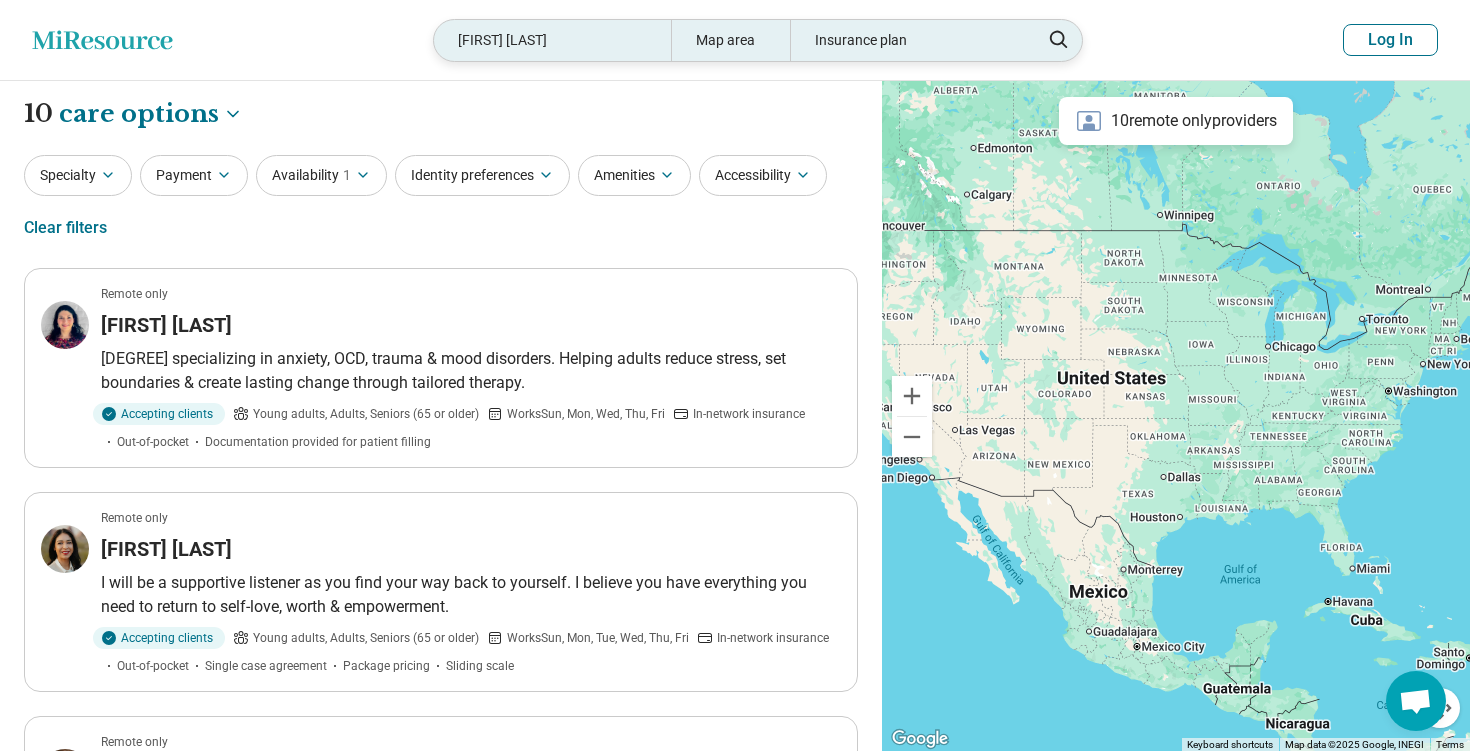 click on "Veronica	Perez" at bounding box center [552, 40] 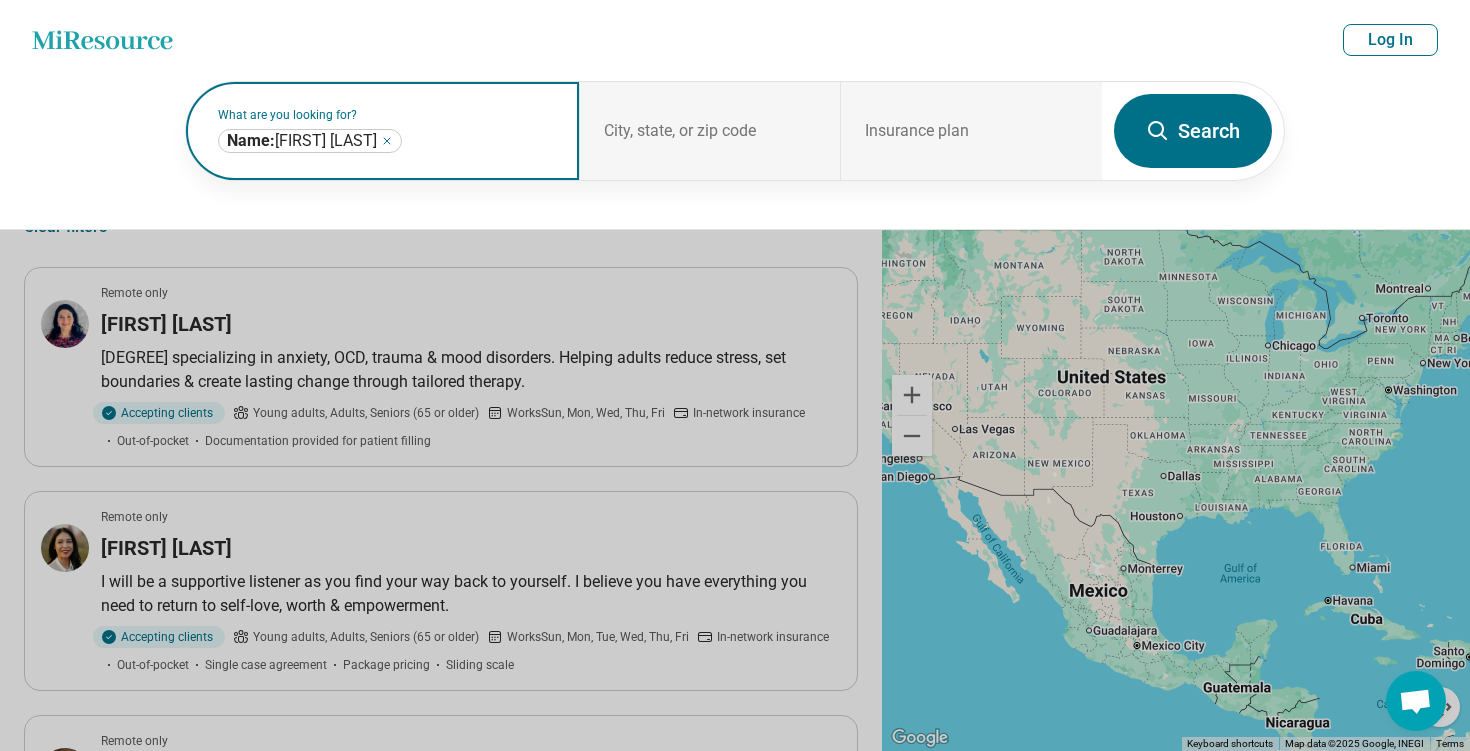 click 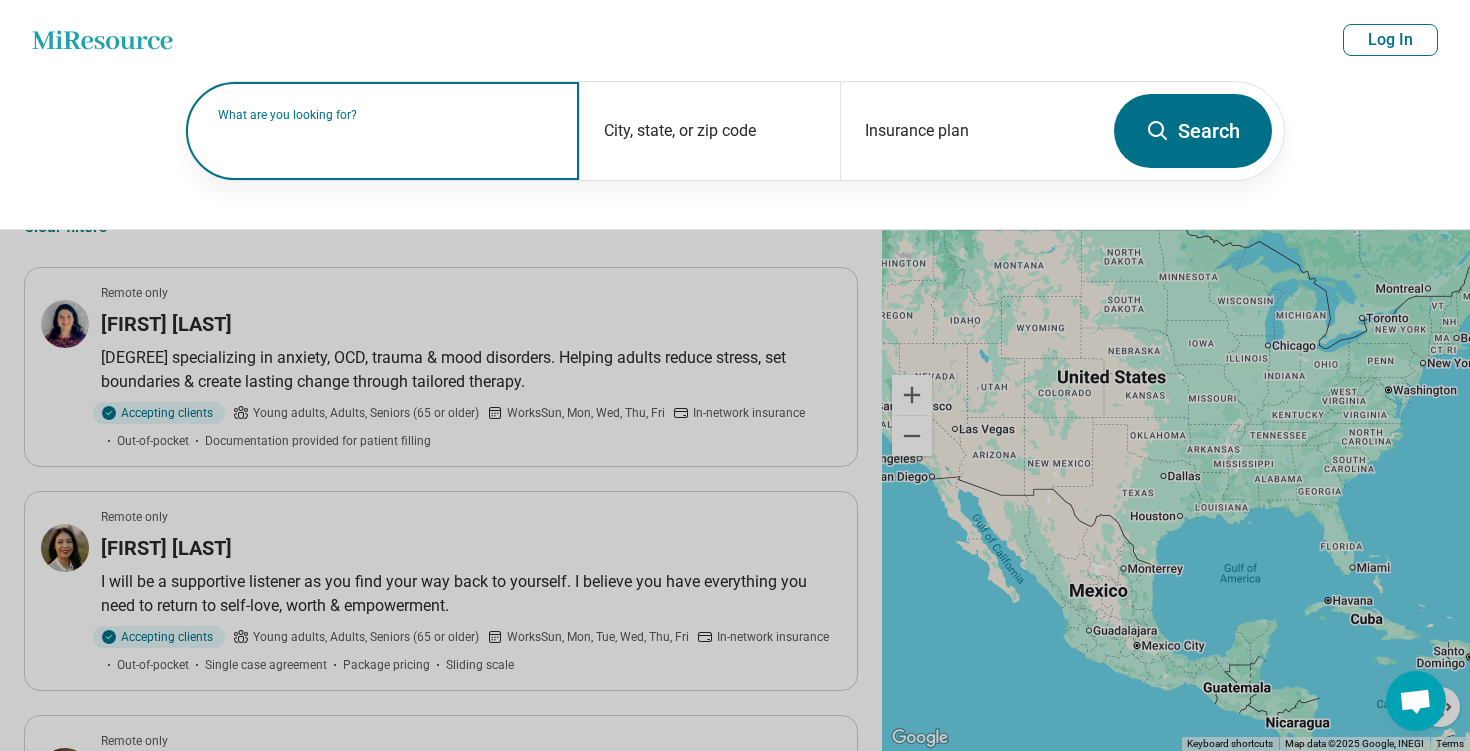 click on "What are you looking for?" at bounding box center (386, 115) 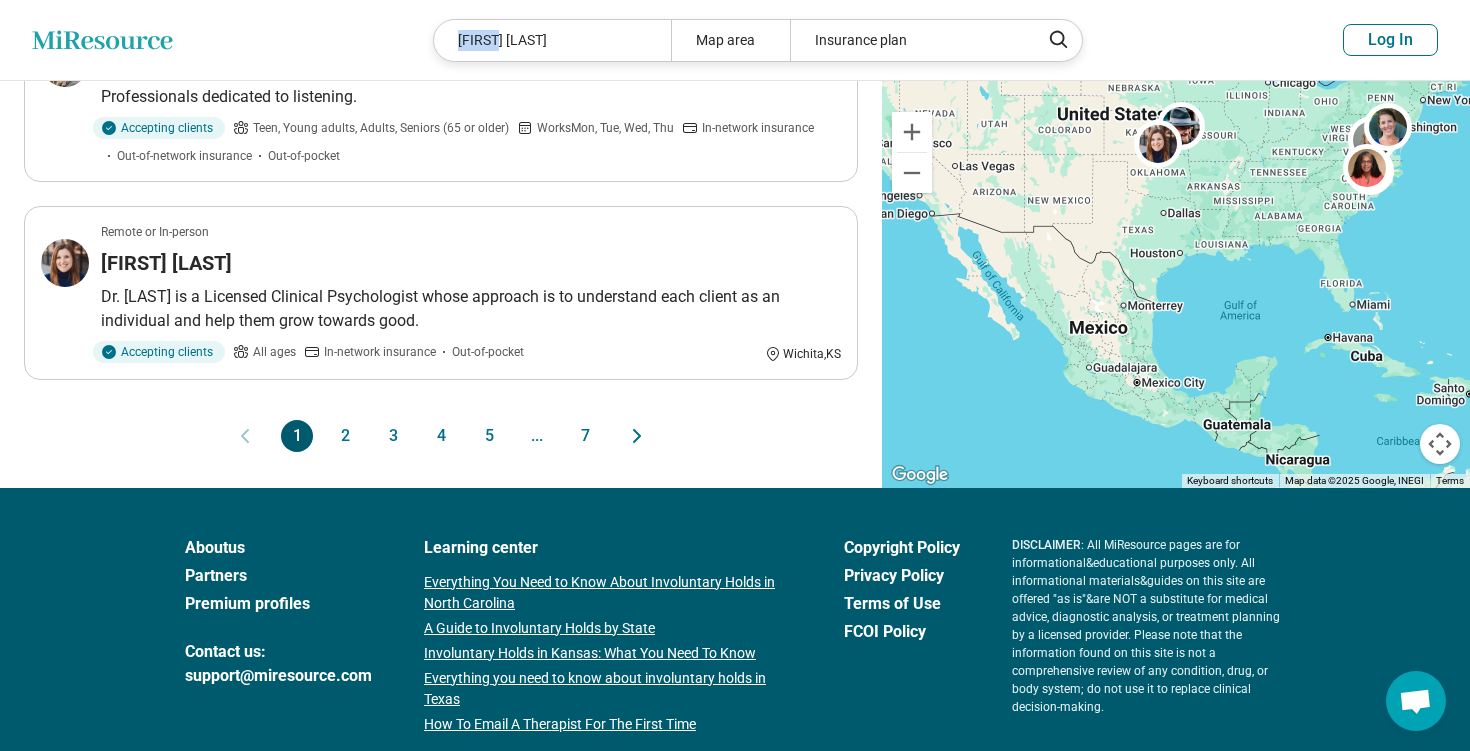 scroll, scrollTop: 2010, scrollLeft: 0, axis: vertical 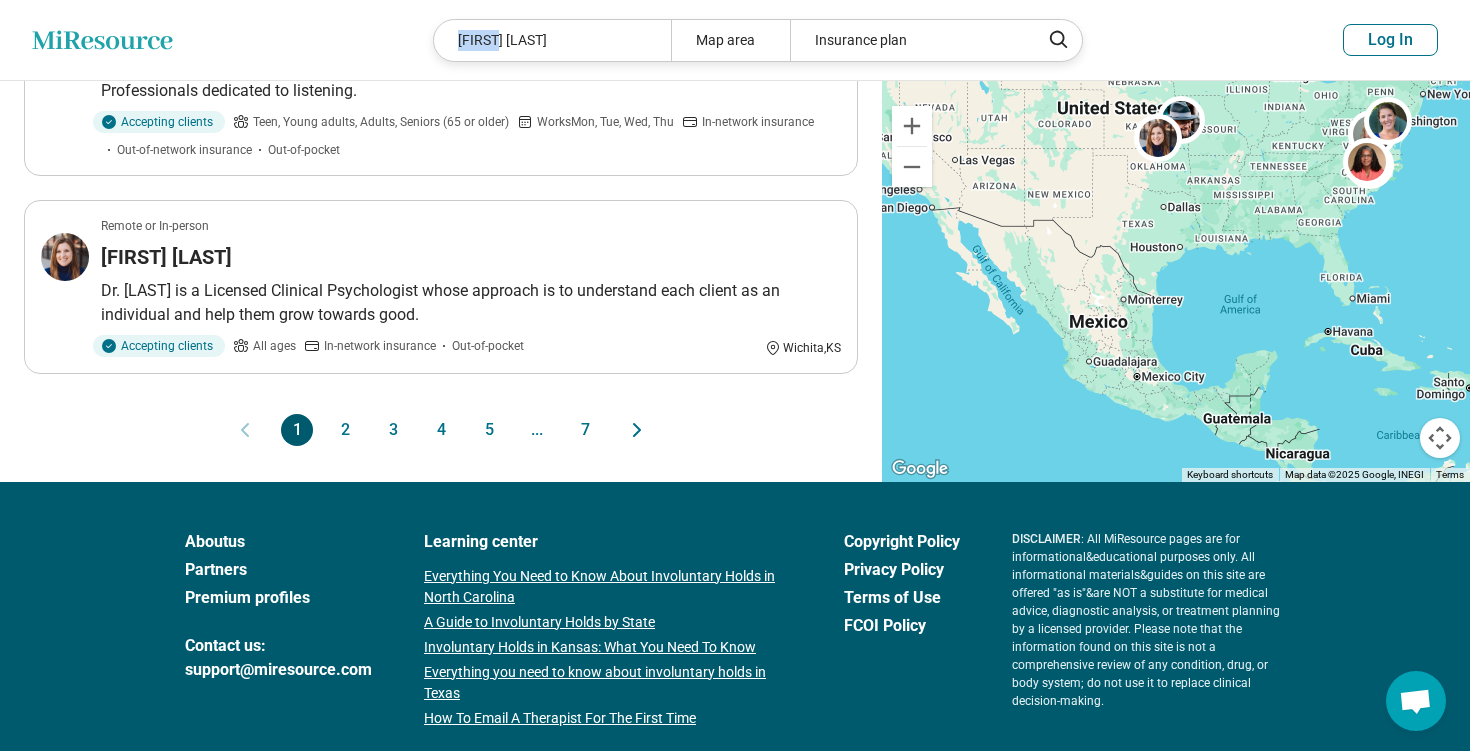 click on "2" at bounding box center [345, 430] 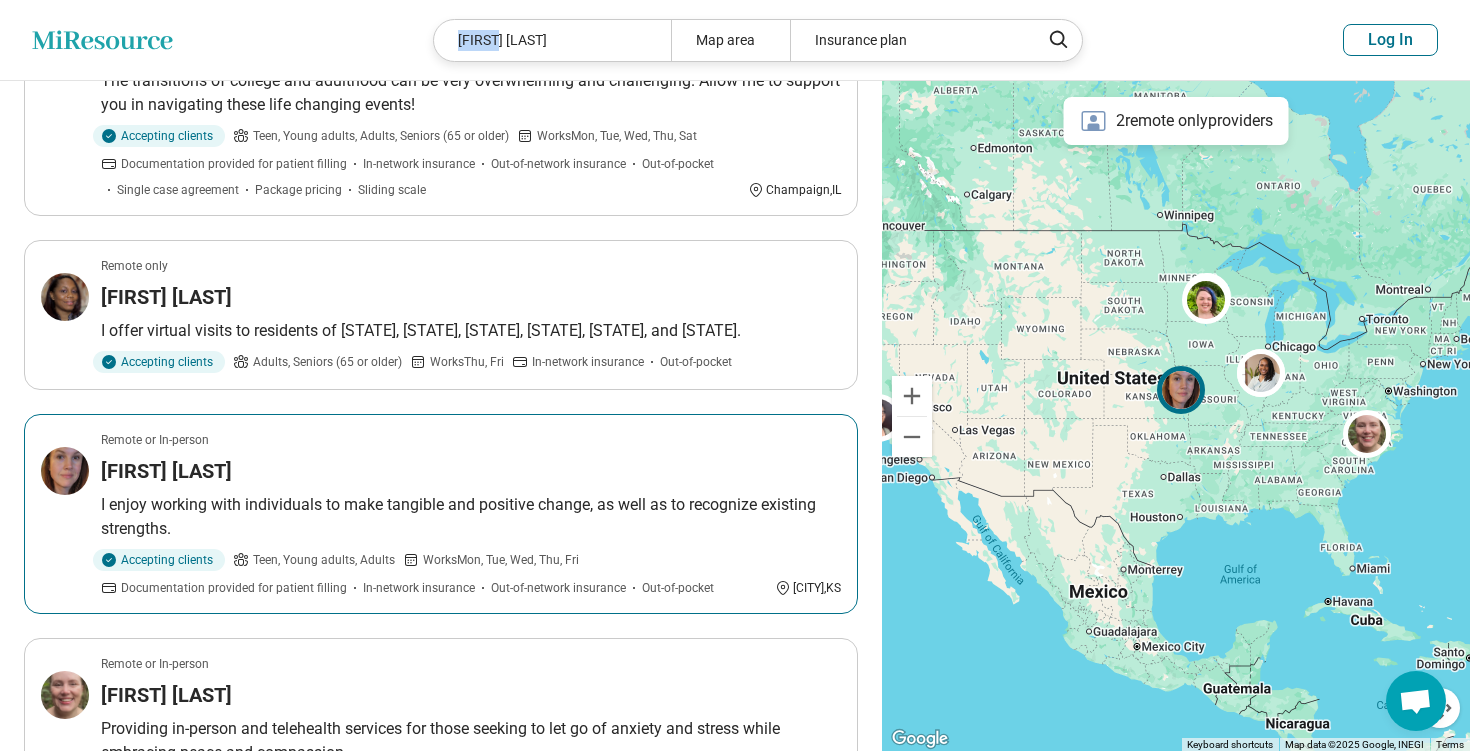 scroll, scrollTop: 1129, scrollLeft: 0, axis: vertical 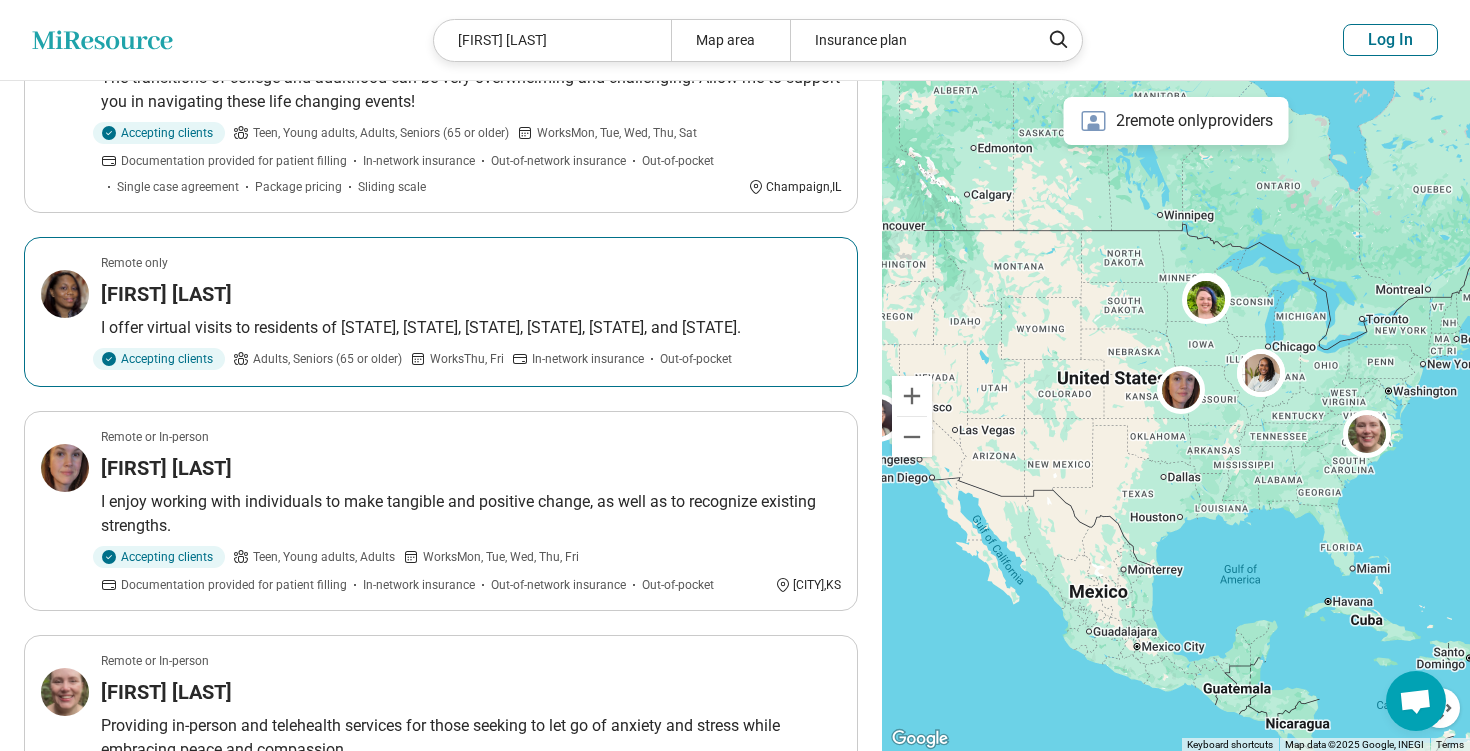click on "Shanta Johnson" at bounding box center (471, 294) 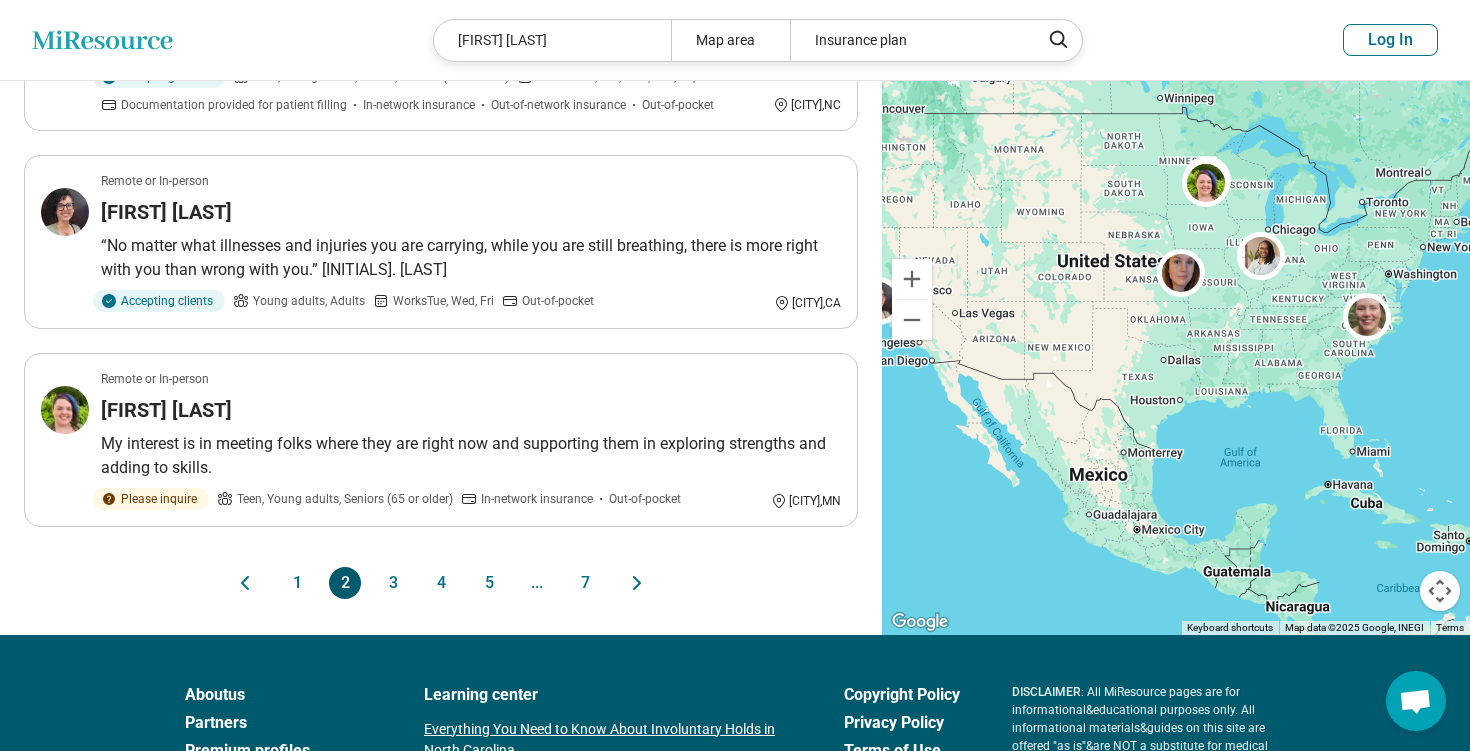 click on "3" at bounding box center [393, 583] 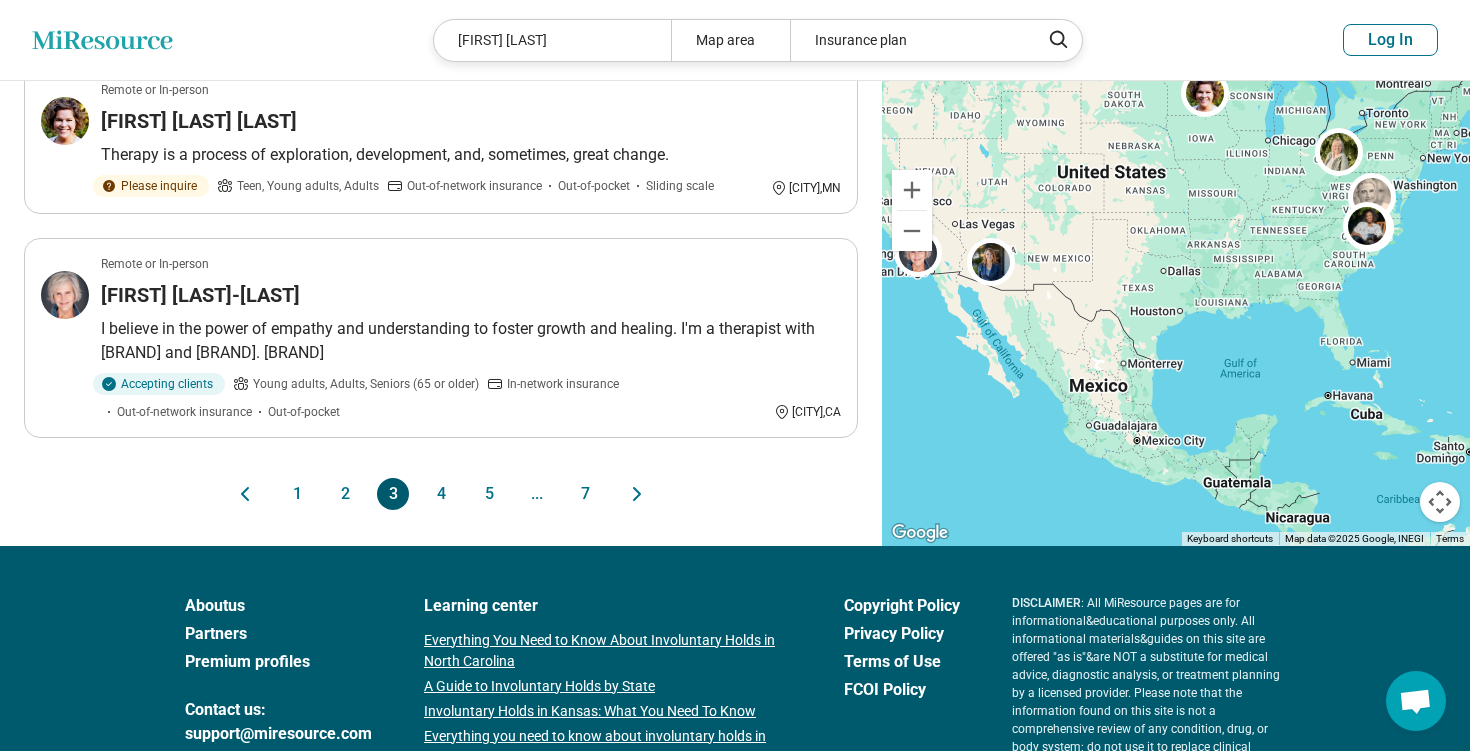 scroll, scrollTop: 1876, scrollLeft: 0, axis: vertical 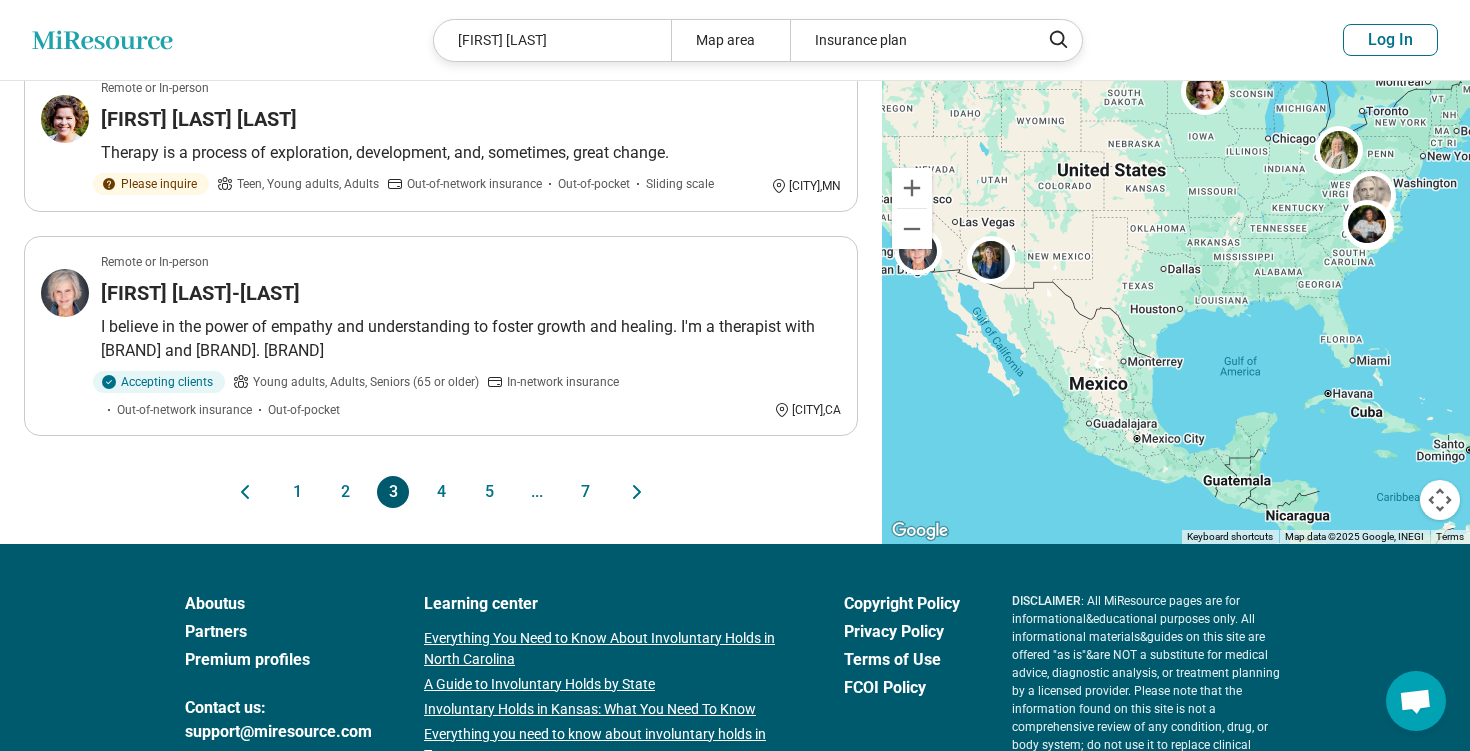click on "4" at bounding box center (441, 492) 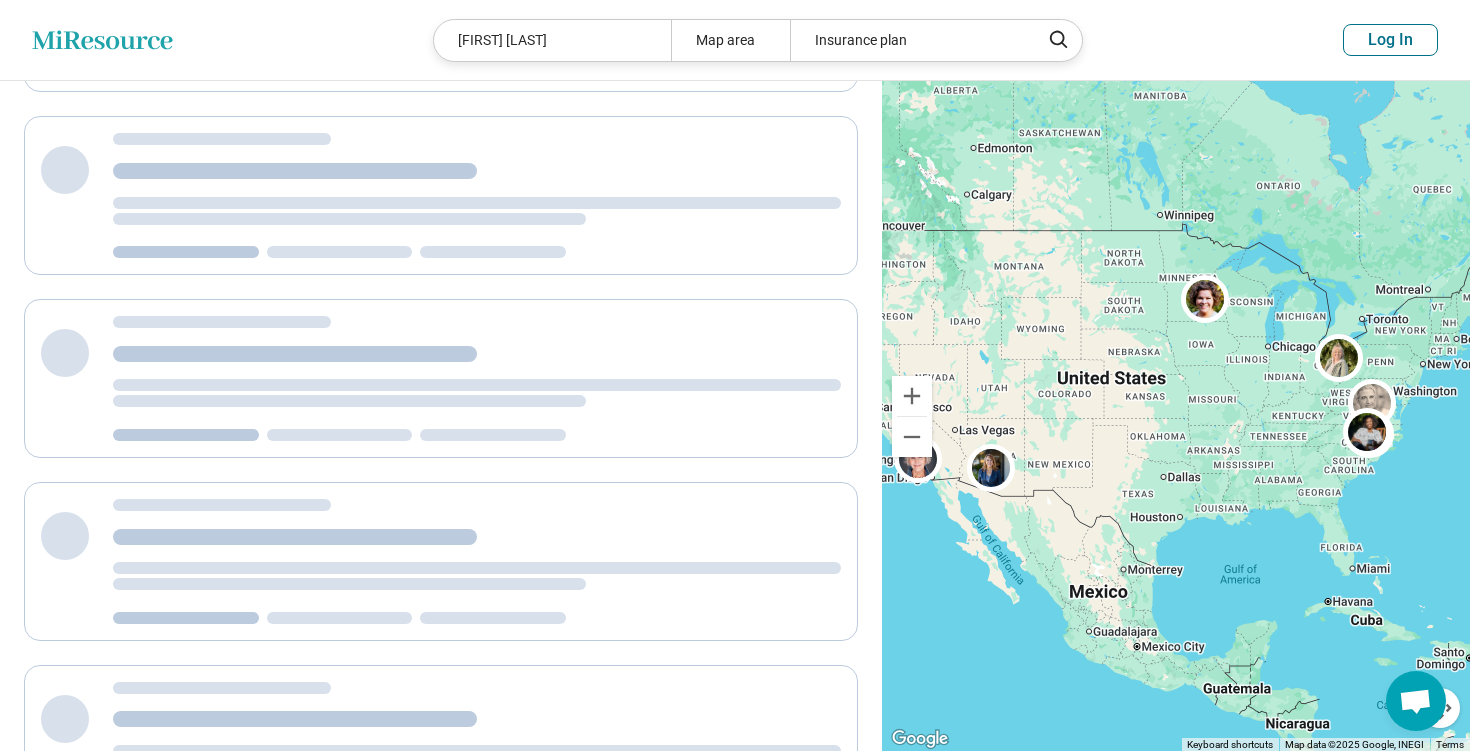 scroll, scrollTop: 0, scrollLeft: 0, axis: both 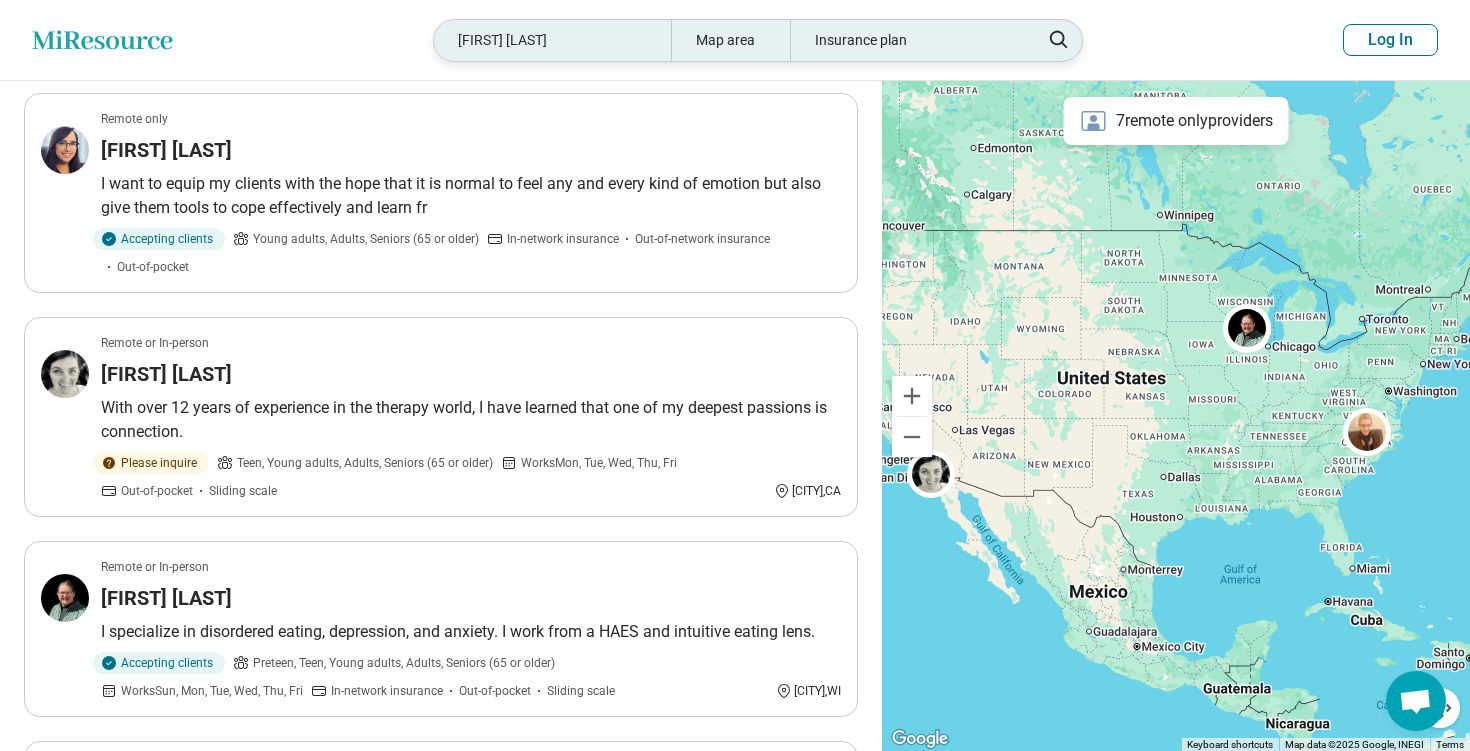 click on "Shanta	Johnson" at bounding box center [552, 40] 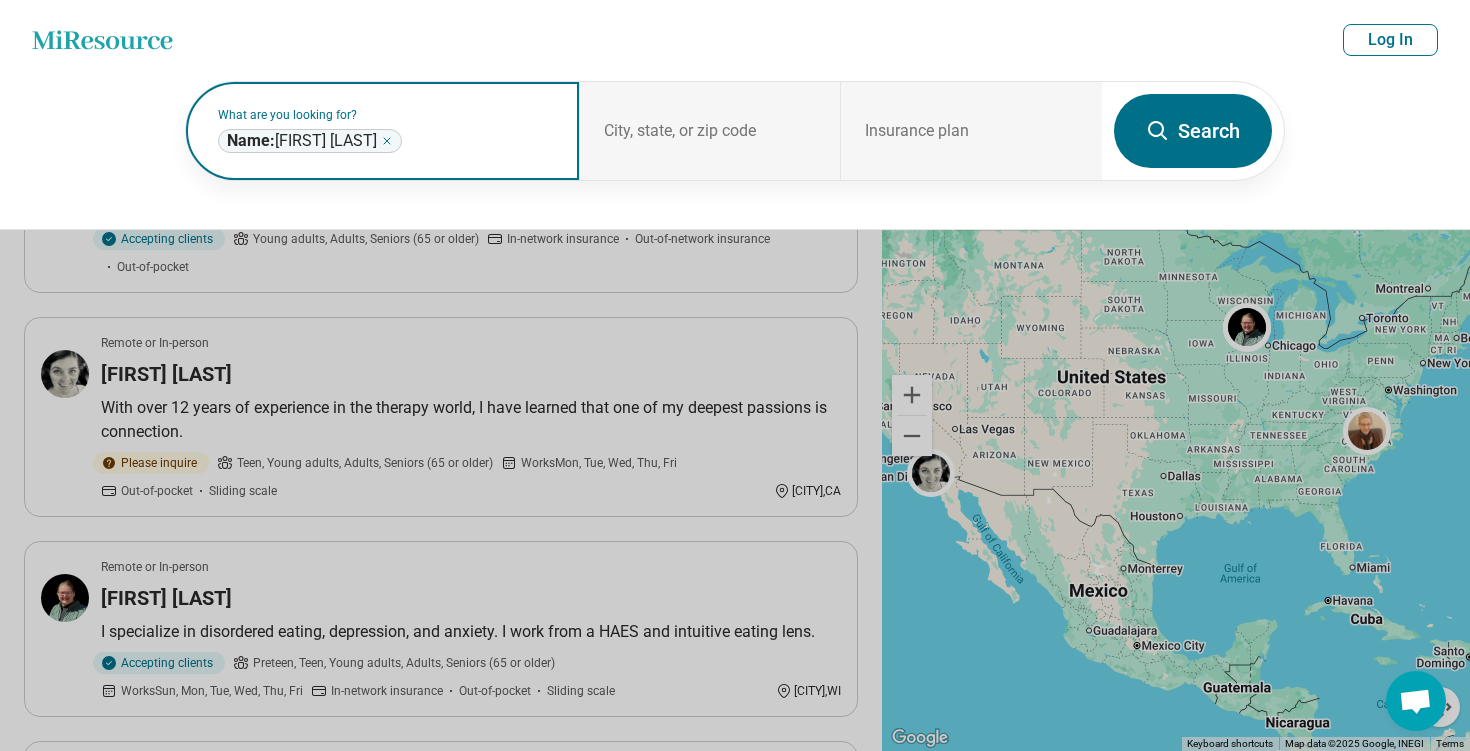 click 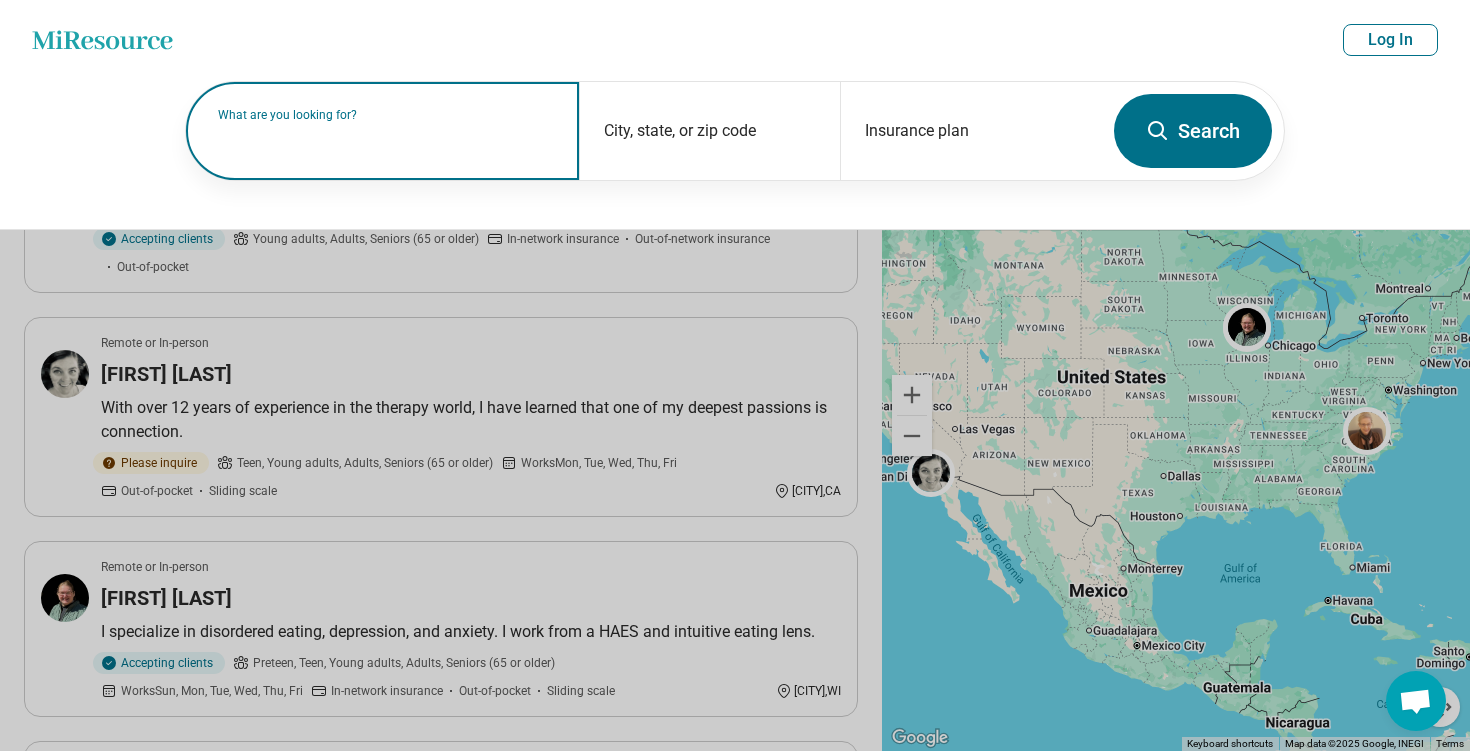 click on "What are you looking for?" at bounding box center [386, 115] 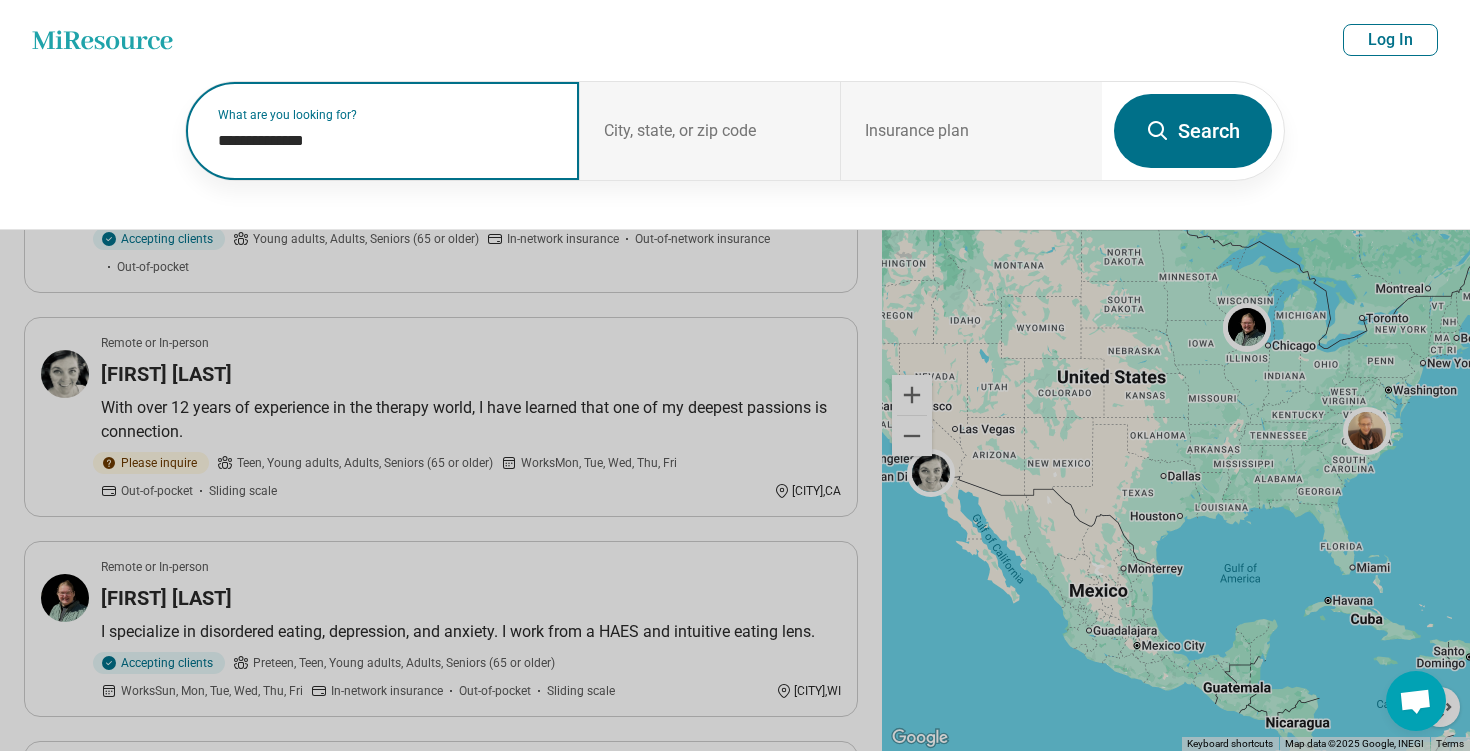 click on "**********" at bounding box center [386, 141] 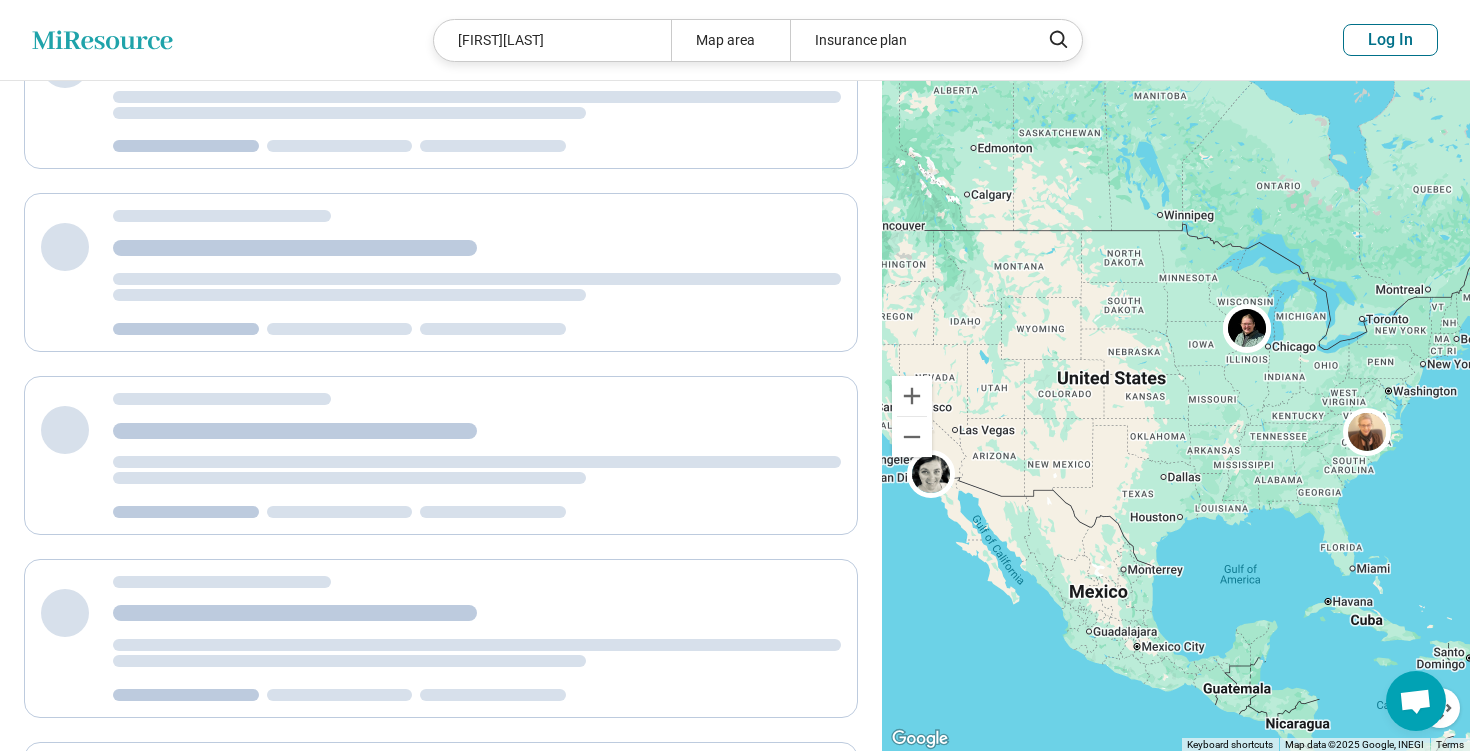 scroll, scrollTop: 240, scrollLeft: 0, axis: vertical 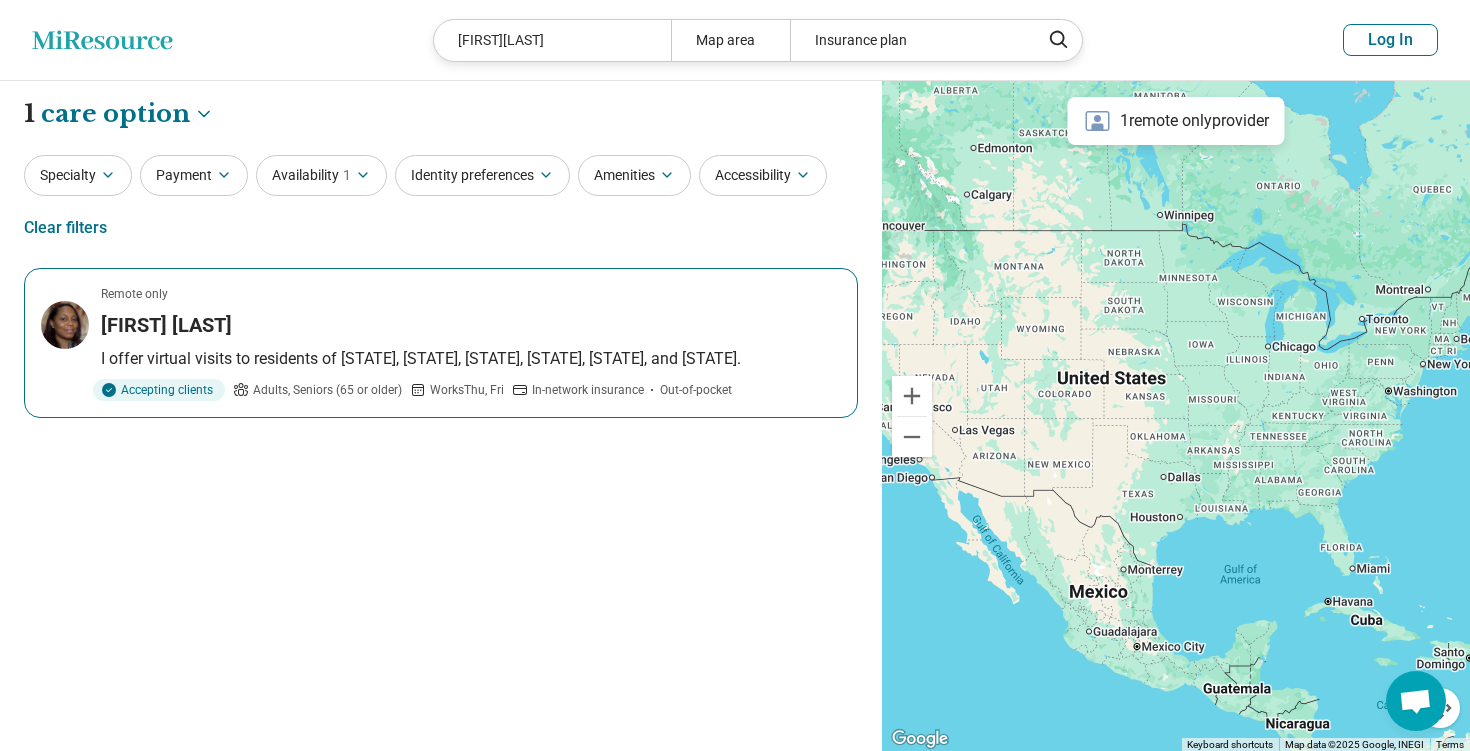 click on "Shanta Johnson" at bounding box center [471, 325] 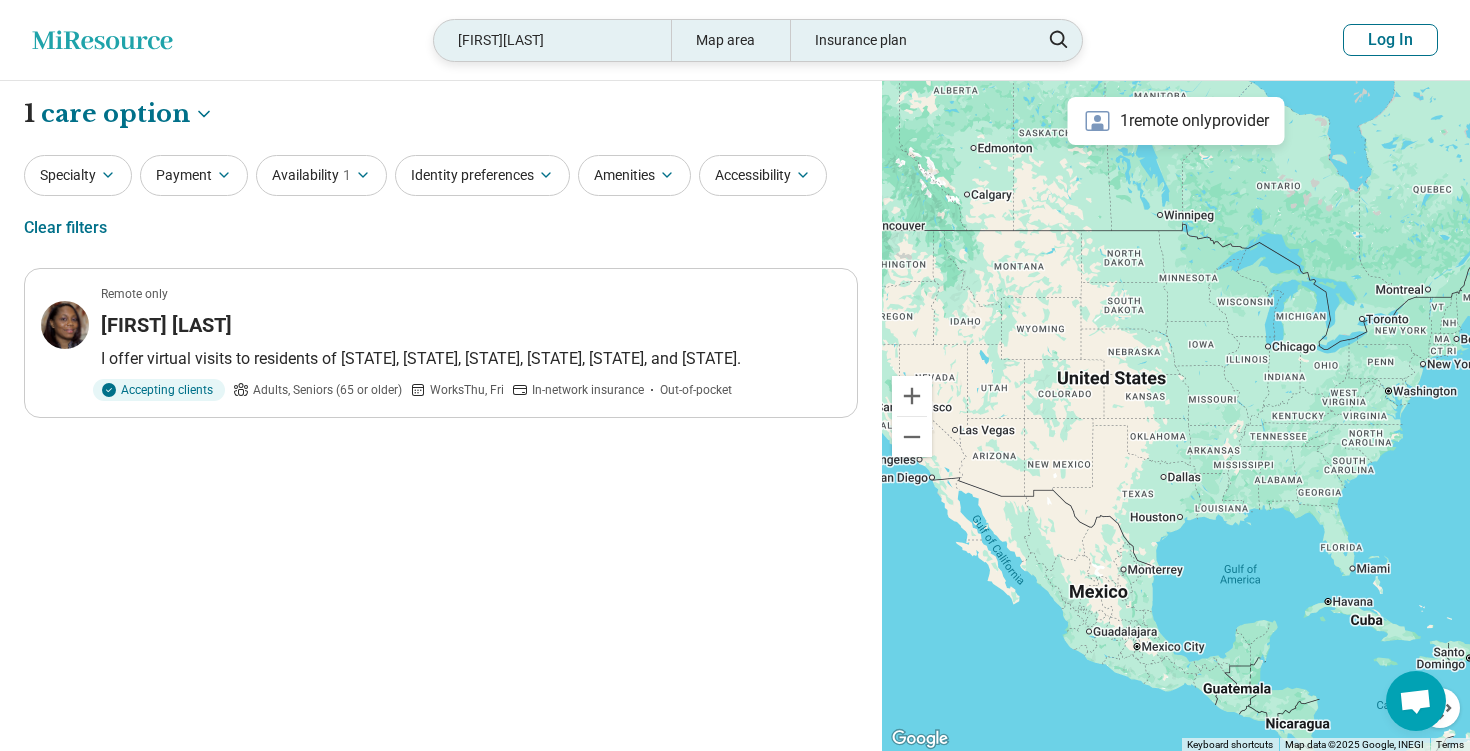 click on "ShantaJohnson" at bounding box center (552, 40) 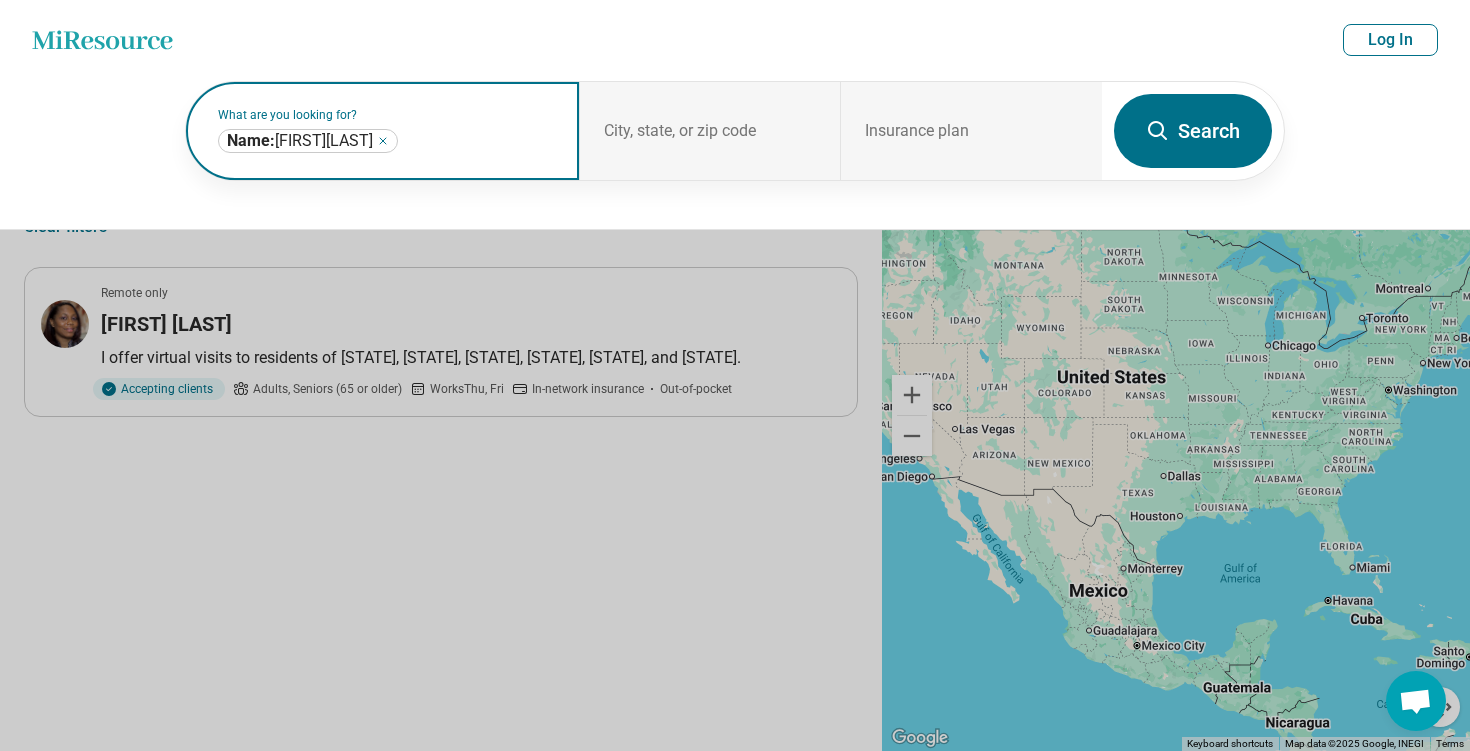 click 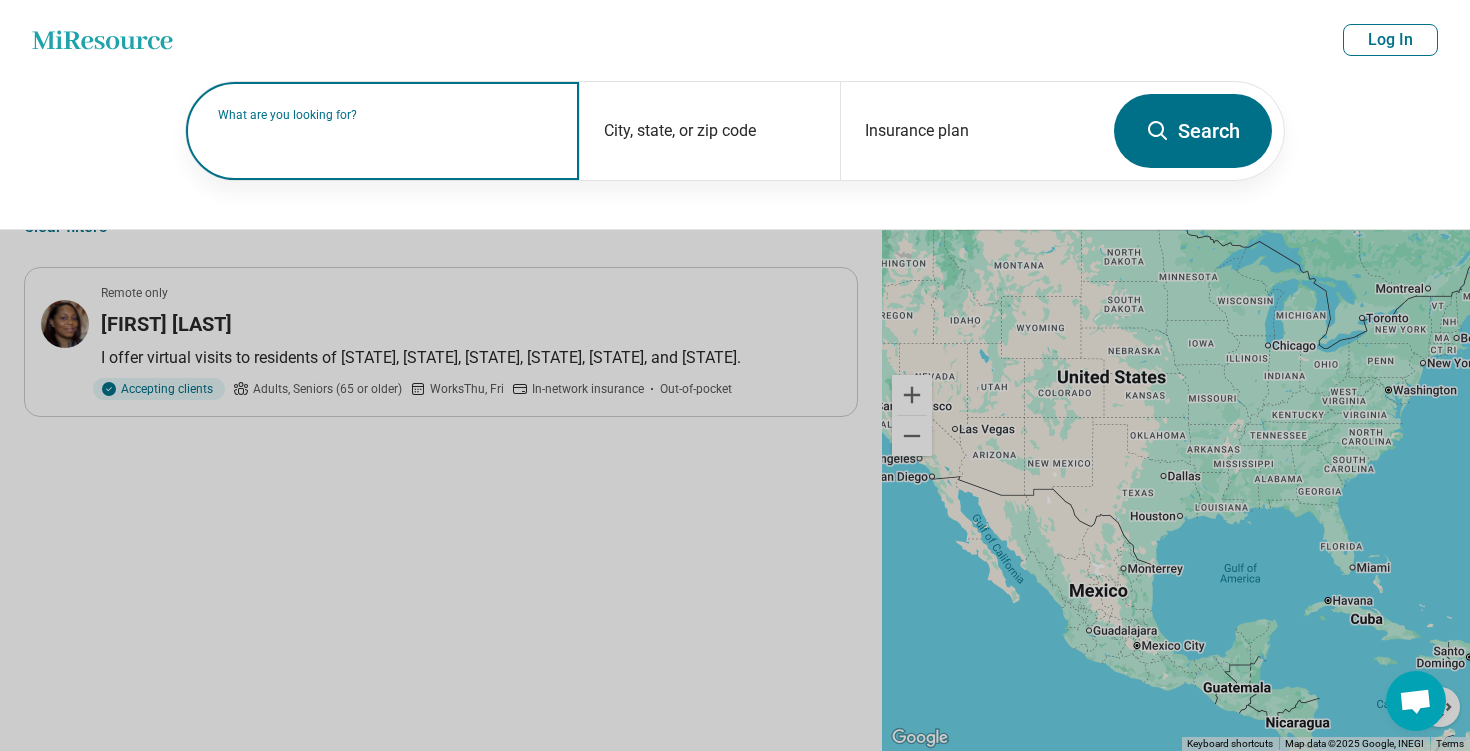 click on "What are you looking for?" at bounding box center [386, 115] 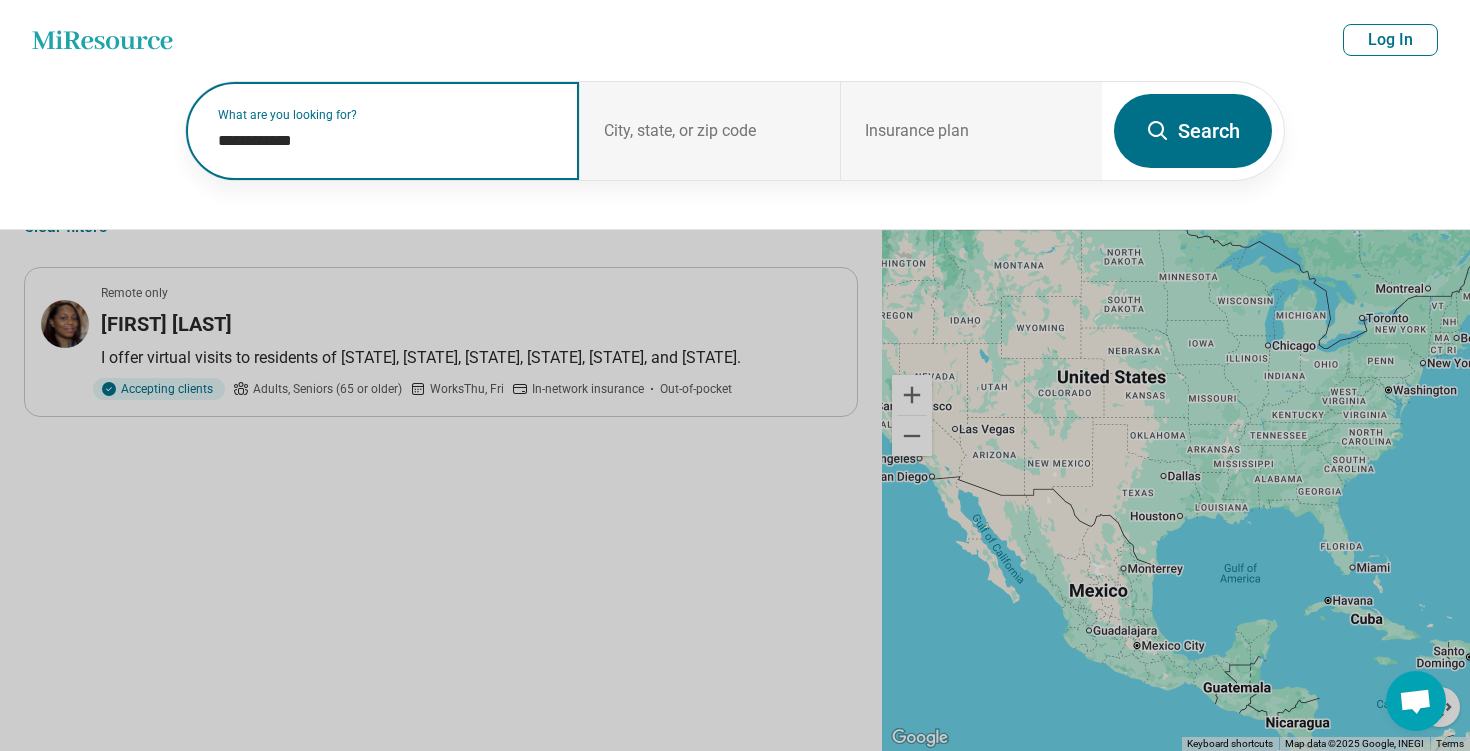 click on "**********" at bounding box center [386, 141] 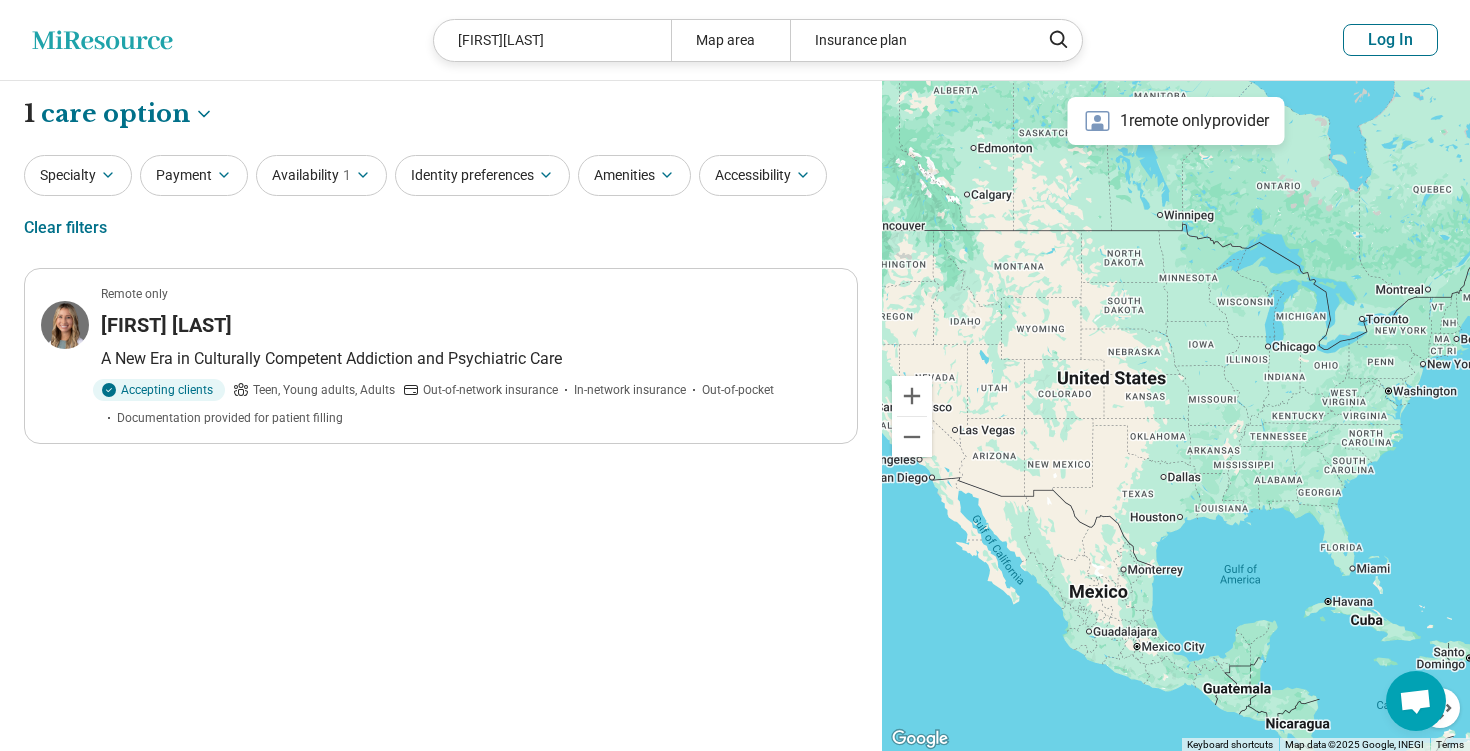 click on "Remote only Emily Sidoti A New Era in Culturally Competent Addiction and Psychiatric Care Accepting clients Teen, Young adults, Adults Out-of-network insurance In-network insurance Out-of-pocket Documentation provided for patient filling" at bounding box center [441, 356] 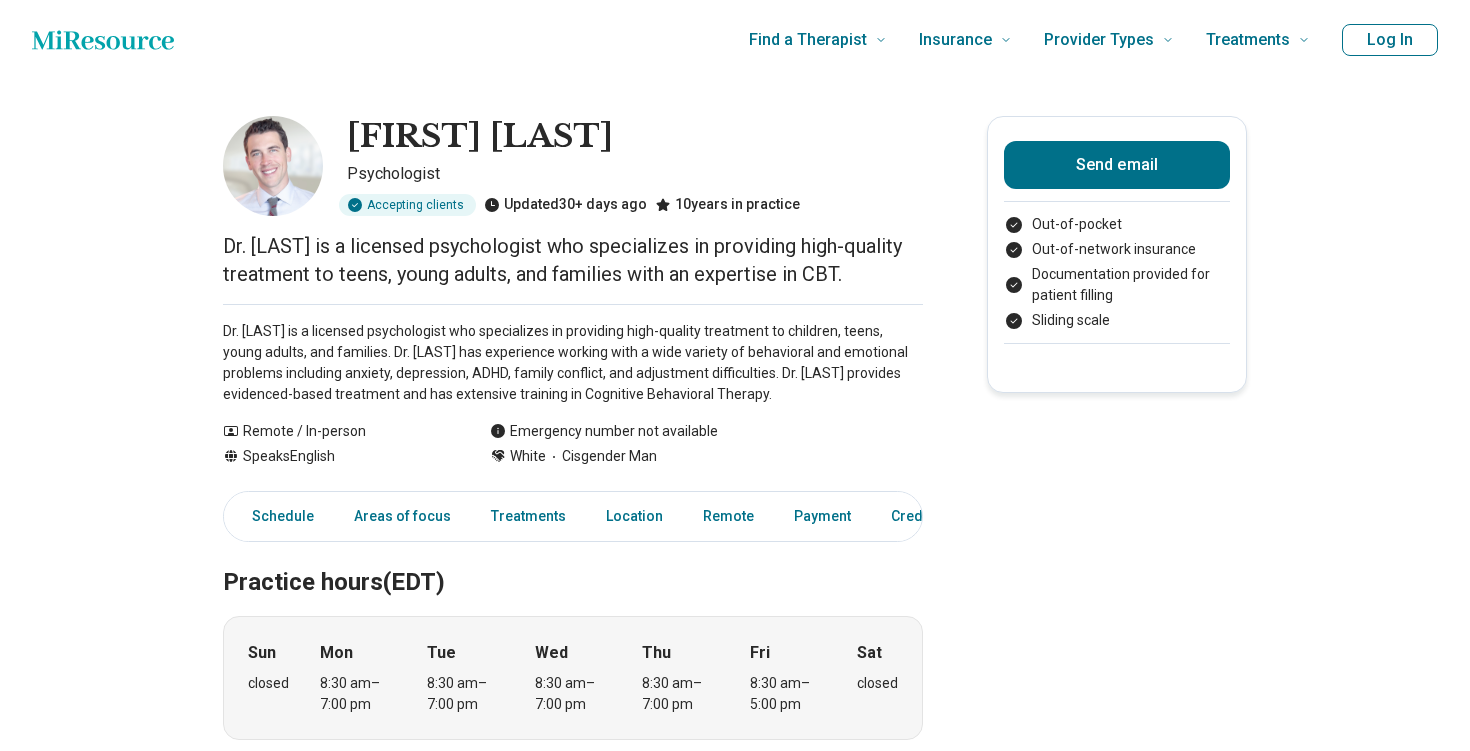 scroll, scrollTop: 0, scrollLeft: 0, axis: both 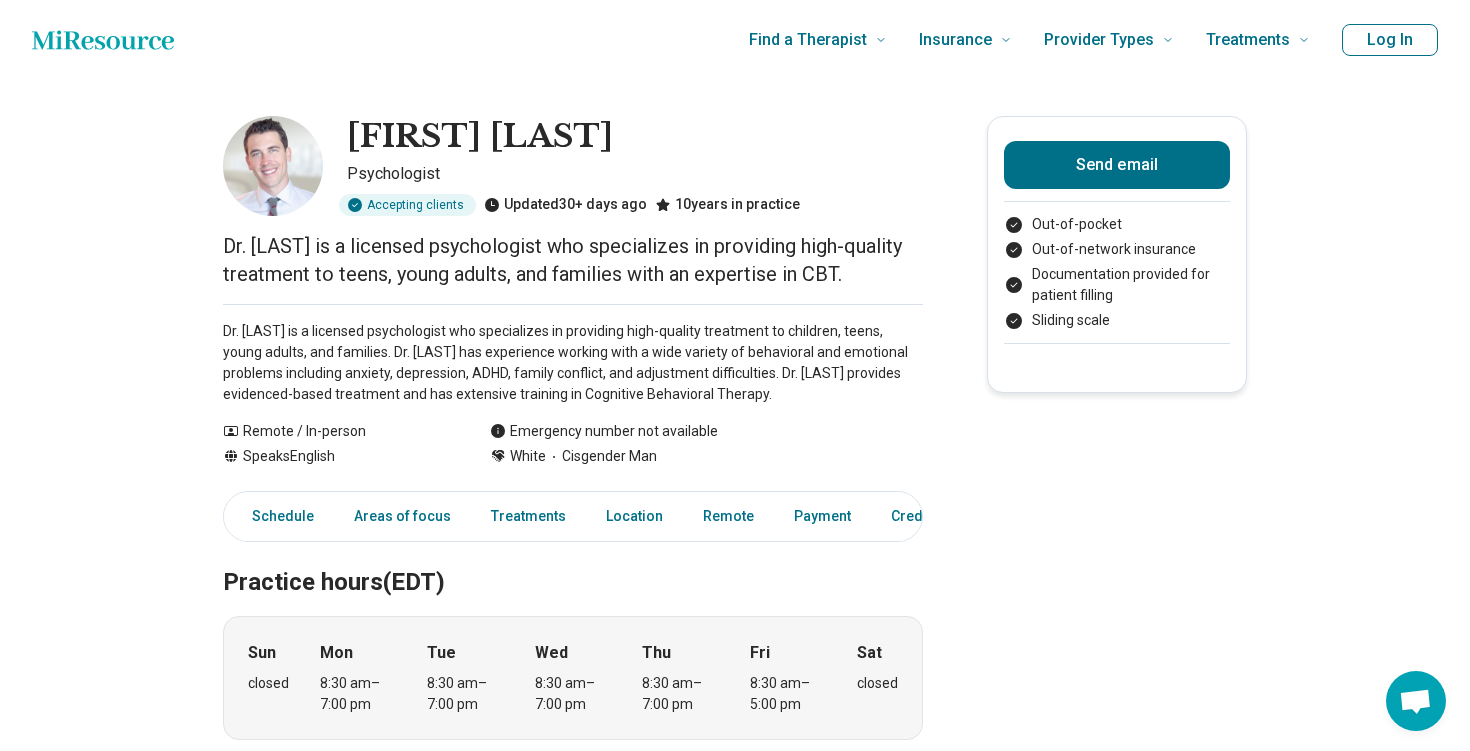drag, startPoint x: 226, startPoint y: 328, endPoint x: 806, endPoint y: 400, distance: 584.4519 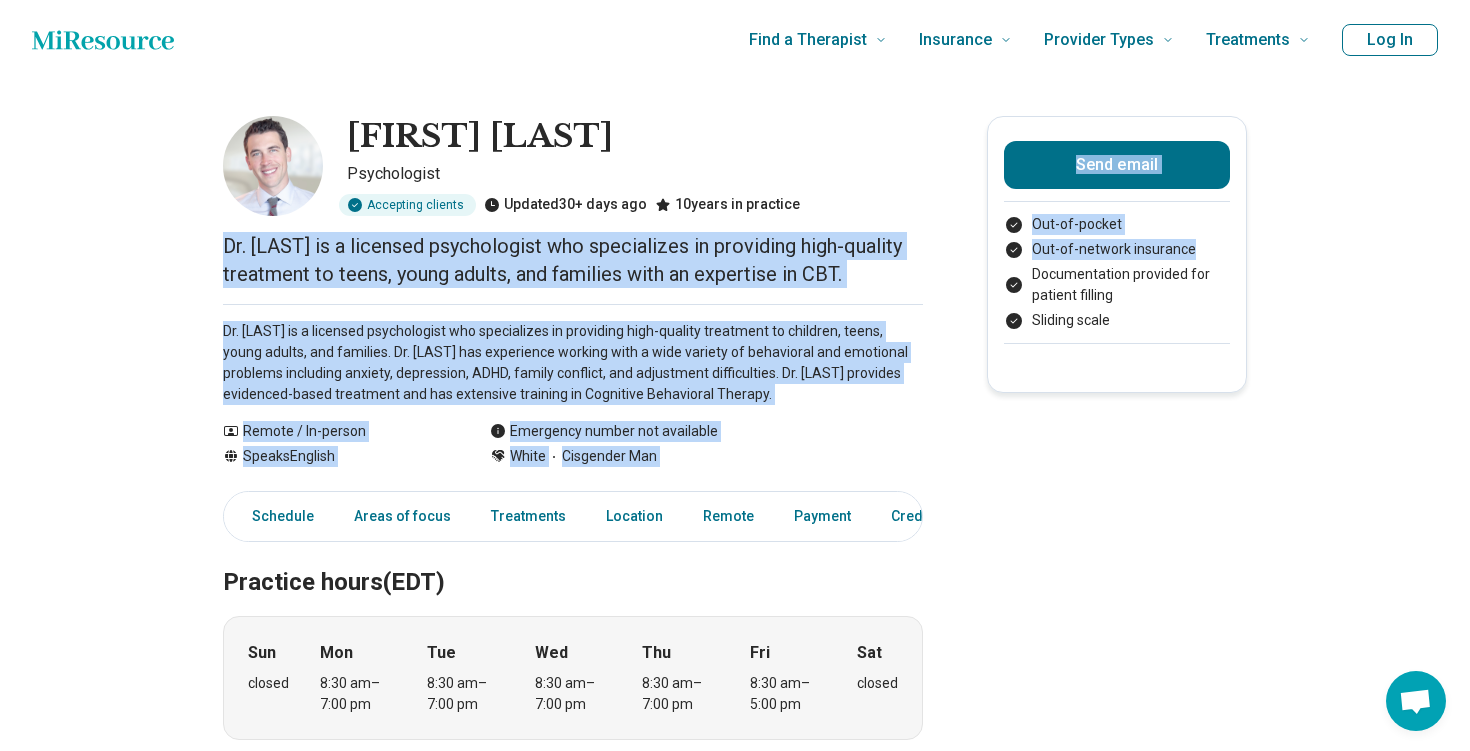 drag, startPoint x: 209, startPoint y: 240, endPoint x: 993, endPoint y: 262, distance: 784.3086 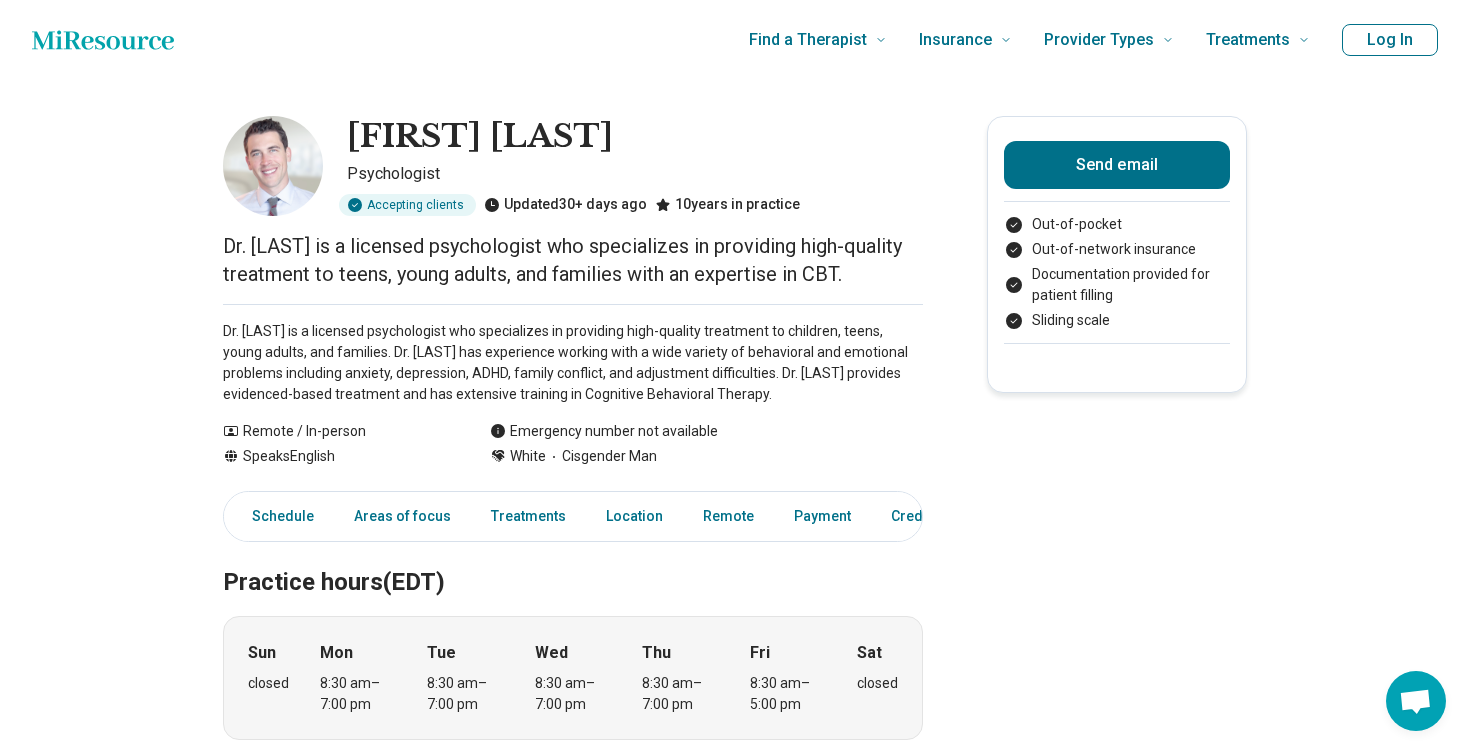 drag, startPoint x: 869, startPoint y: 278, endPoint x: 182, endPoint y: 237, distance: 688.22235 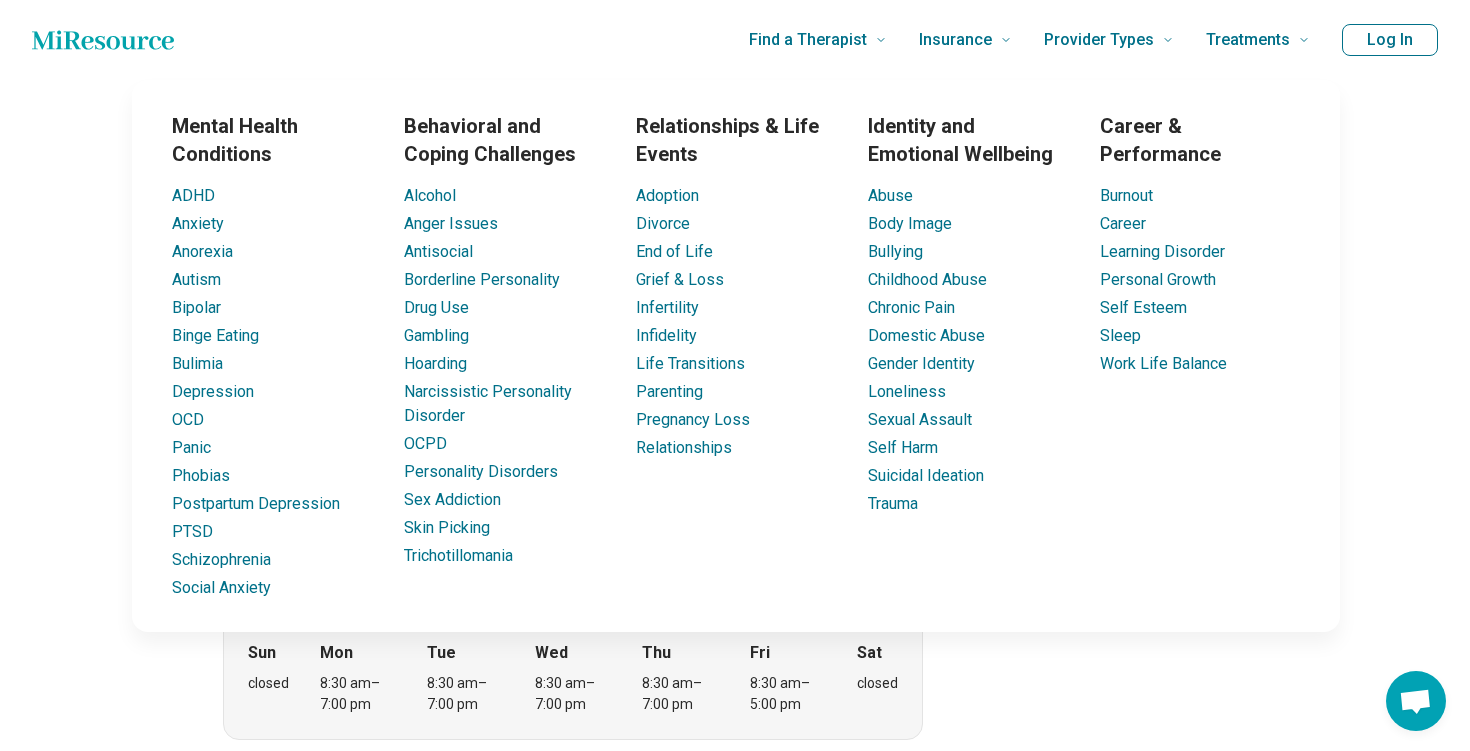 click on "Leon Mandler Psychologist Accepting clients Updated  30+ days ago 10  years in practice Dr. Mandler is a licensed psychologist who specializes in providing high-quality treatment to teens, young adults, and families with an expertise in CBT. Dr. Leon Mandler is a licensed psychologist who specializes in providing high-quality treatment to children, teens, young adults, and families. Dr. Mandler has experience working with a wide variety of behavioral and emotional problems including anxiety, depression, ADHD, family conflict, and adjustment difficulties. Dr. Mandler provides evidenced-based treatment and has extensive training in Cognitive Behavioral Therapy. Show all Remote / In-person Speaks  English Emergency number not available White Cisgender Man Send email Out-of-pocket Out-of-network insurance Documentation provided for patient filling Sliding scale Schedule Areas of focus Treatments Location Remote Payment Credentials Other Practice hours  (EDT) Sun closed Mon 8:30 am  –   7:00 pm Tue 8:30 am  –" at bounding box center (735, 1315) 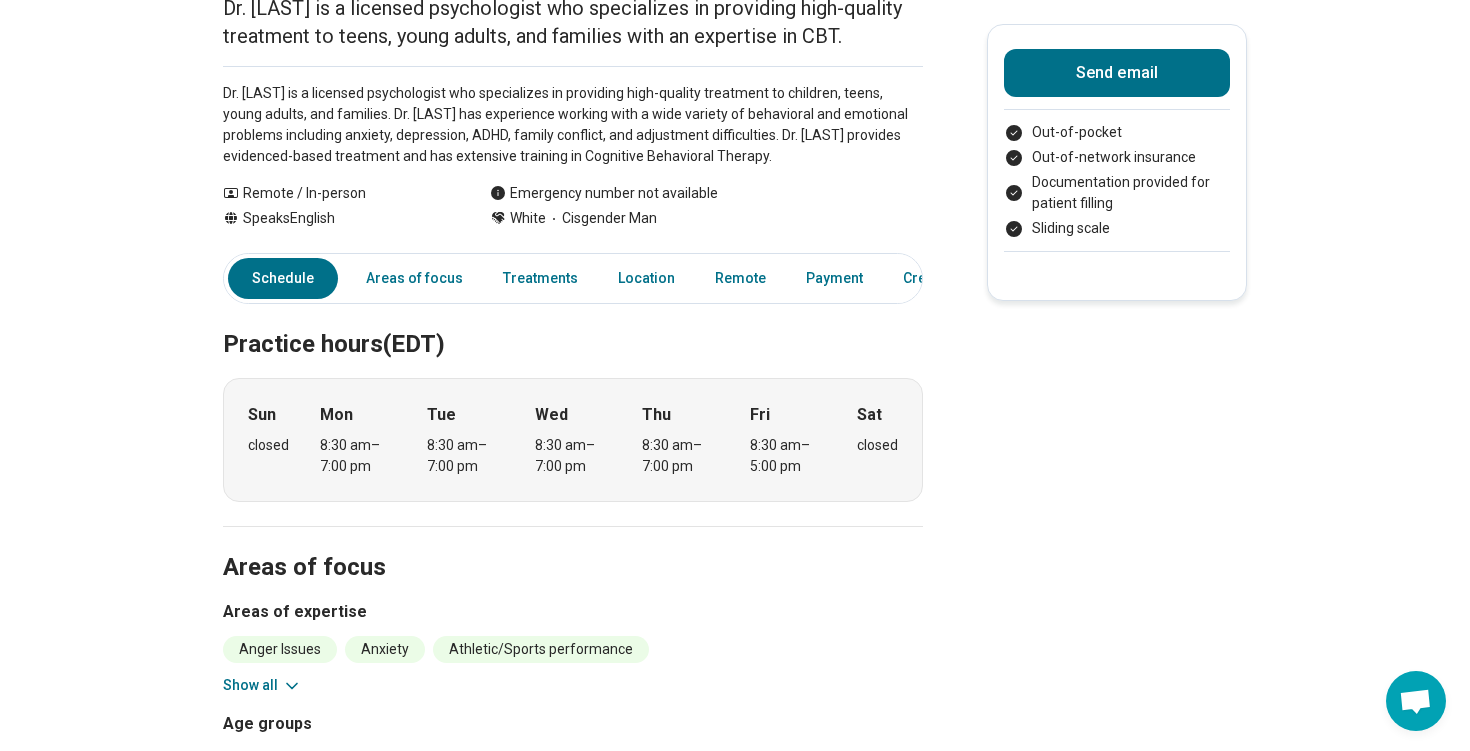scroll, scrollTop: 0, scrollLeft: 0, axis: both 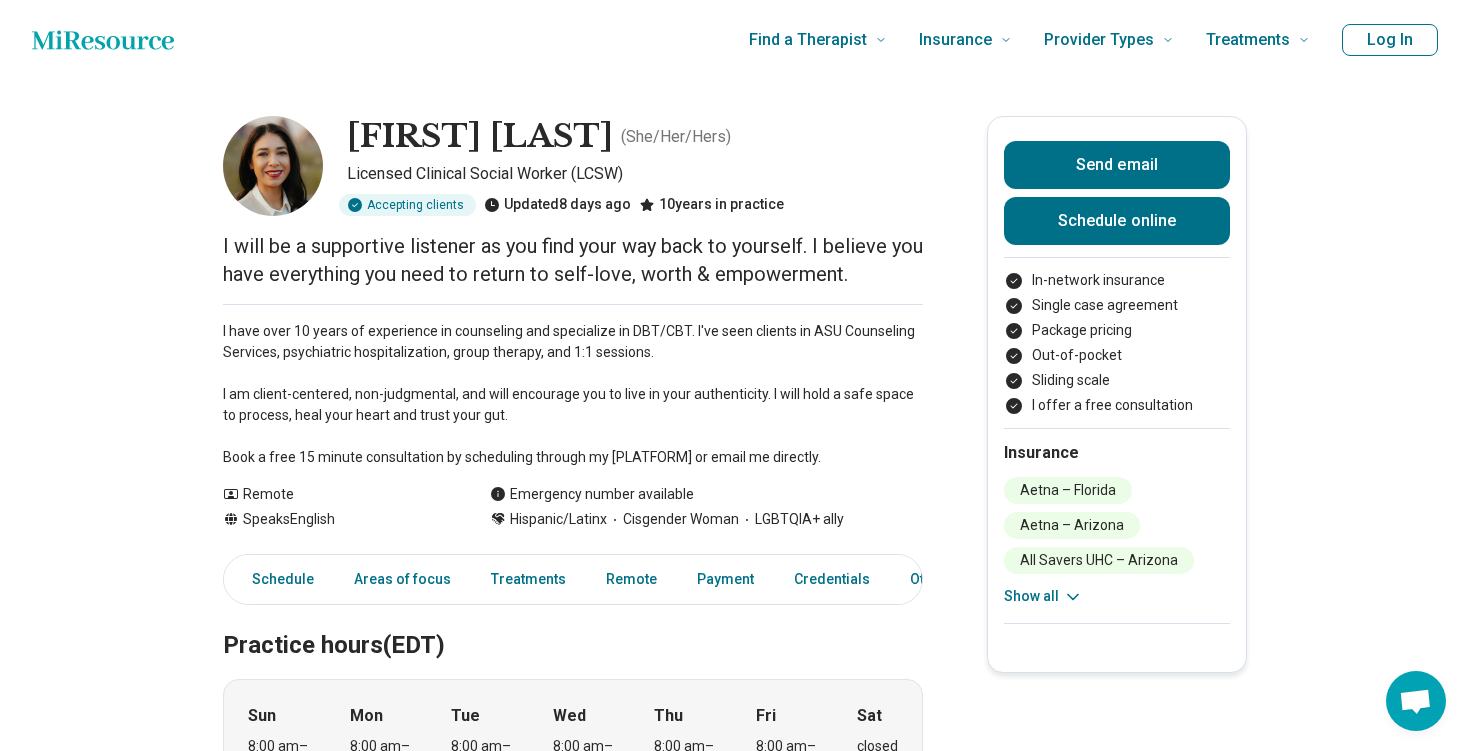 drag, startPoint x: 212, startPoint y: 324, endPoint x: 943, endPoint y: 451, distance: 741.95013 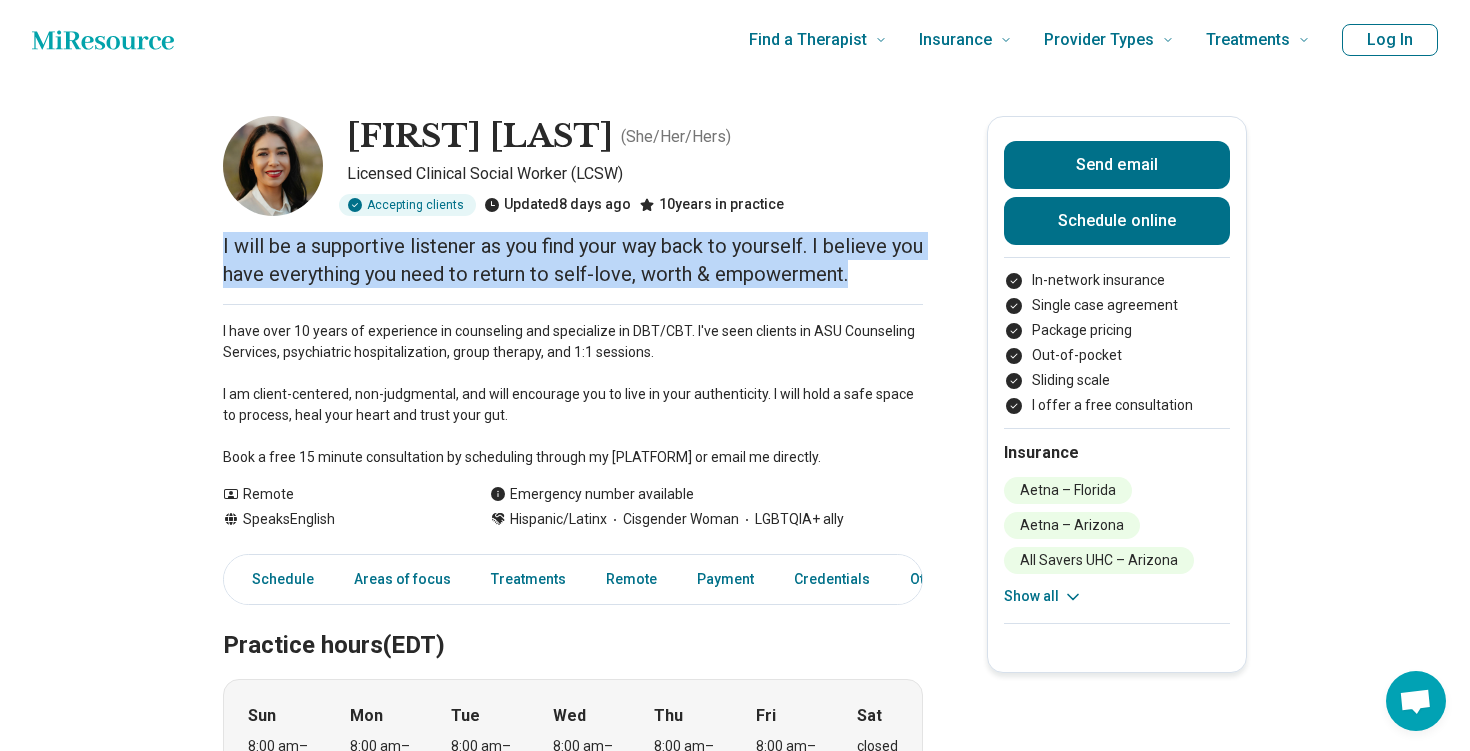 drag, startPoint x: 183, startPoint y: 243, endPoint x: 905, endPoint y: 265, distance: 722.3351 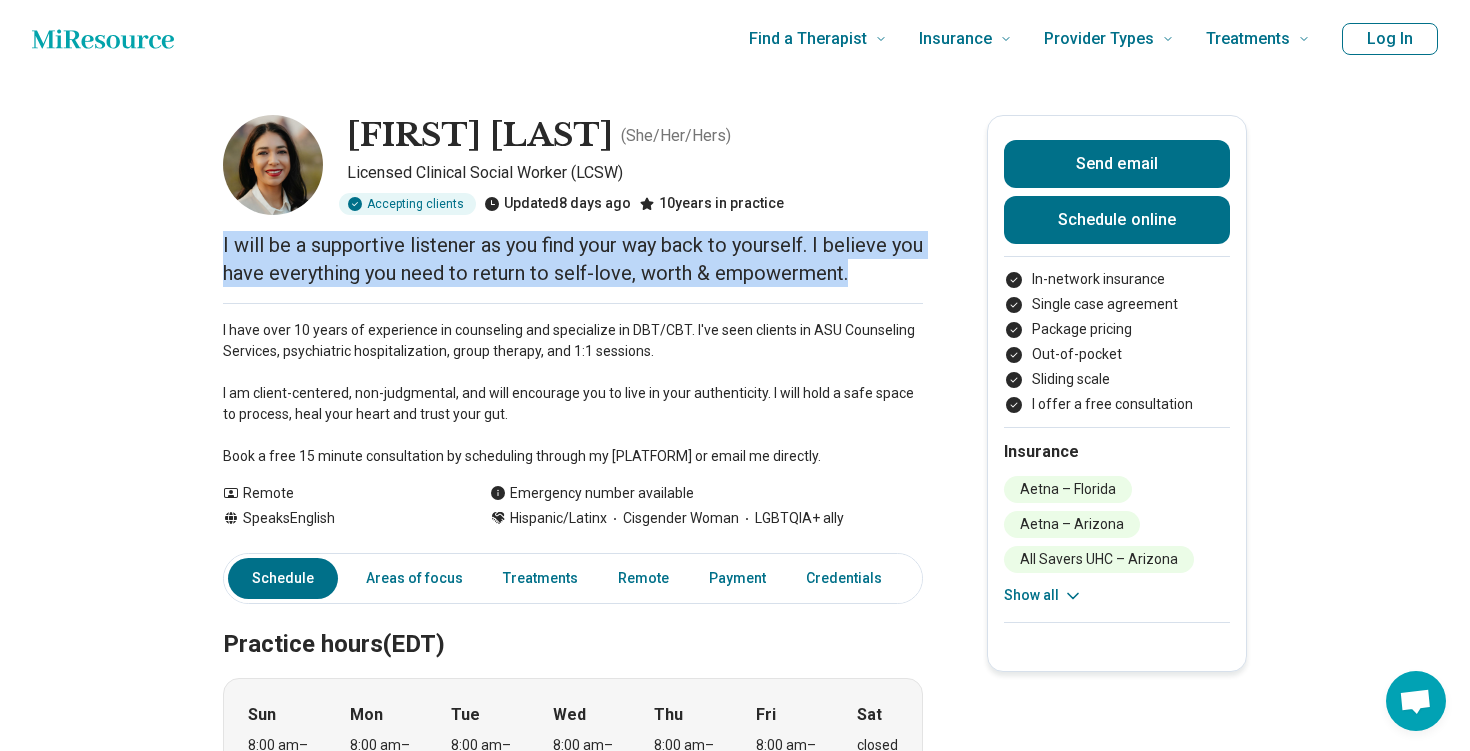 scroll, scrollTop: 0, scrollLeft: 0, axis: both 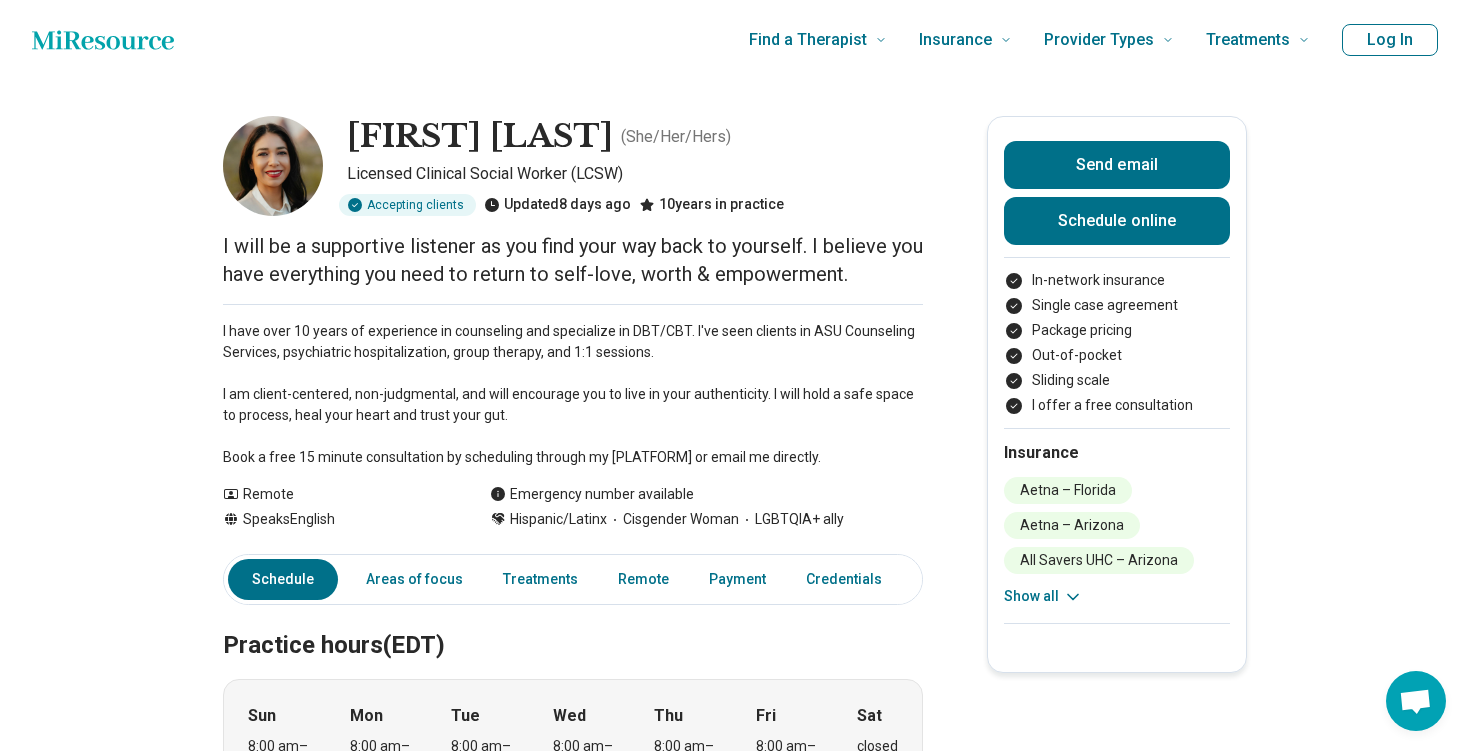click on "I have over 10 years of experience in counseling and specialize in DBT/CBT. I've seen clients in ASU Counseling Services, psychiatric hospitalization, group therapy, and 1:1 sessions.
I am client-centered, non-judgmental, and will encourage you to live in your authenticity. I will hold a safe space to process, heal your heart and trust your gut.
Book a free 15 minute consultation by scheduling through my HelloAlma platform or email me directly." at bounding box center (573, 394) 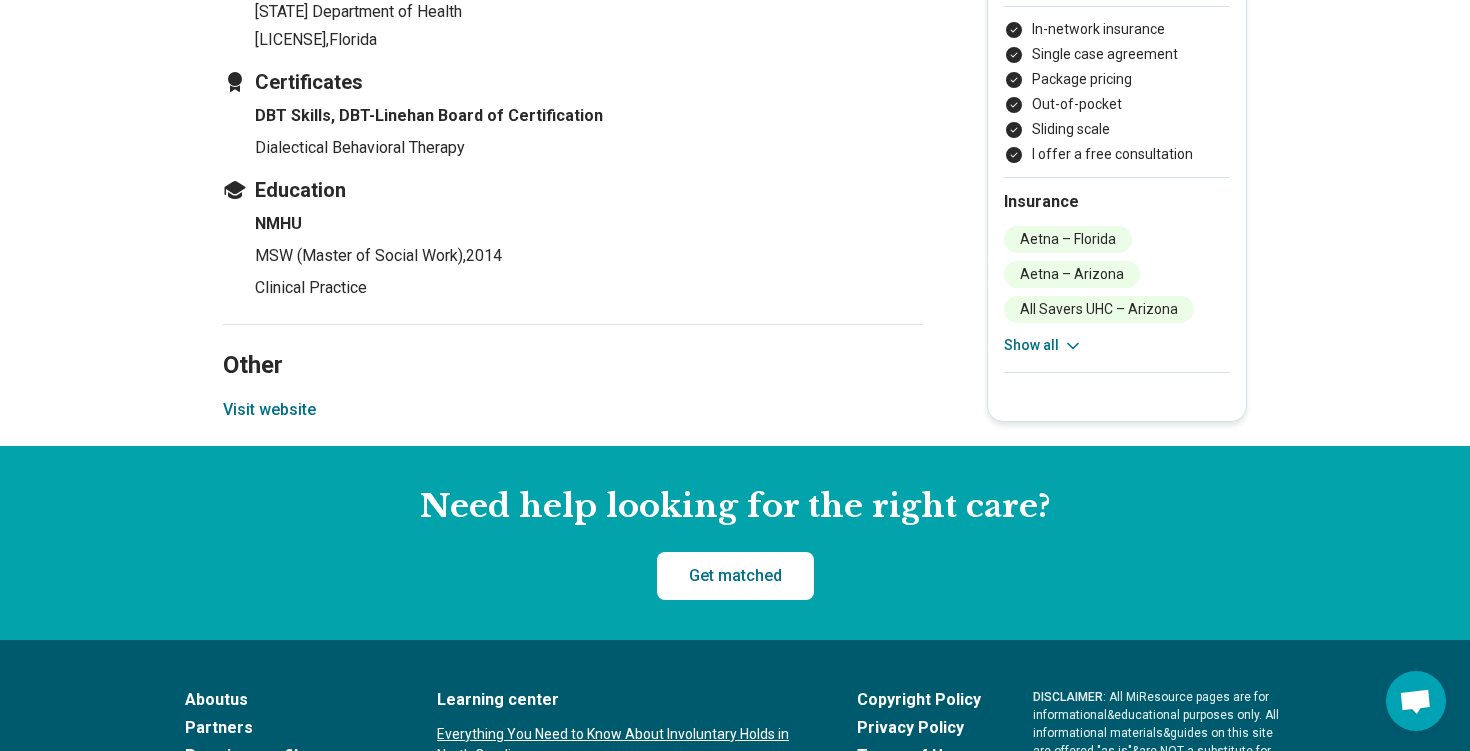 scroll, scrollTop: 2440, scrollLeft: 0, axis: vertical 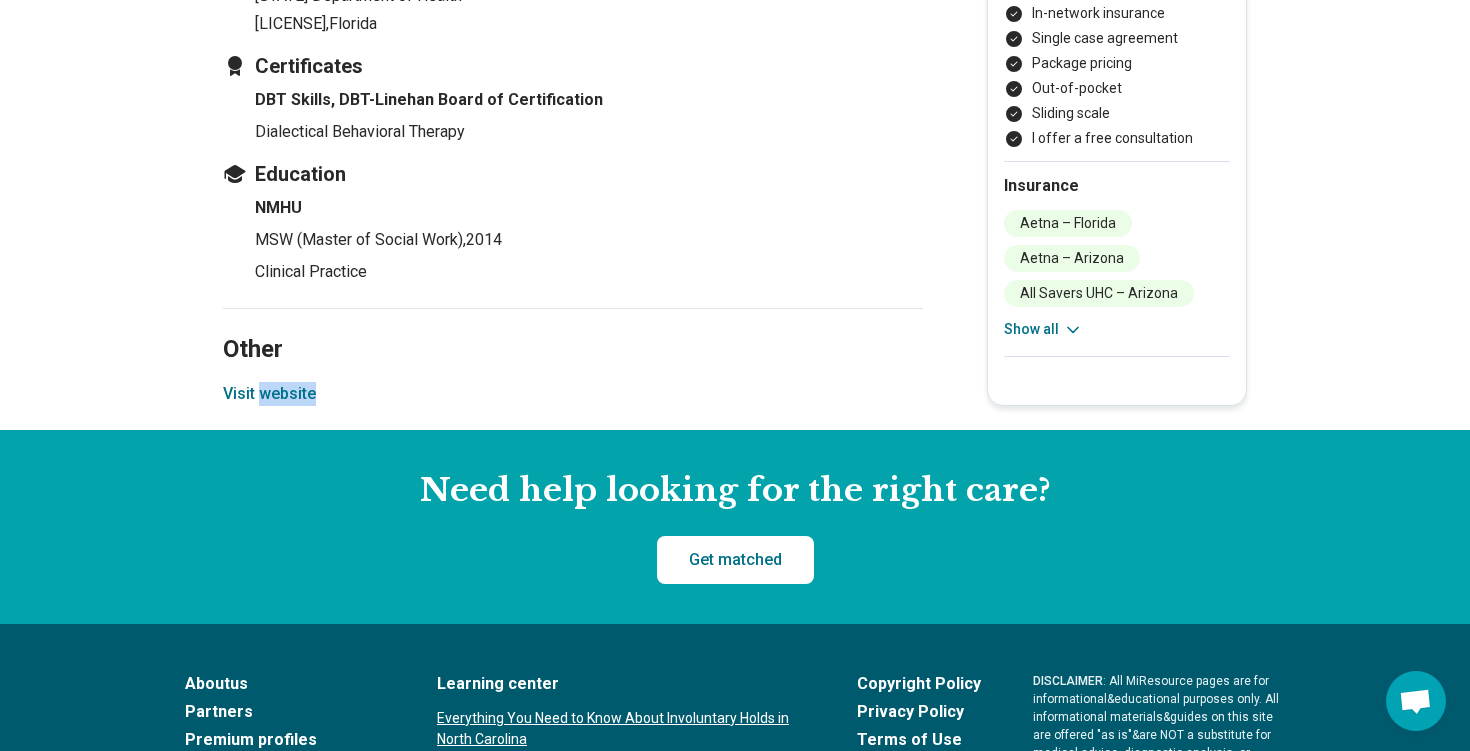 click on "Visit website" at bounding box center (269, 394) 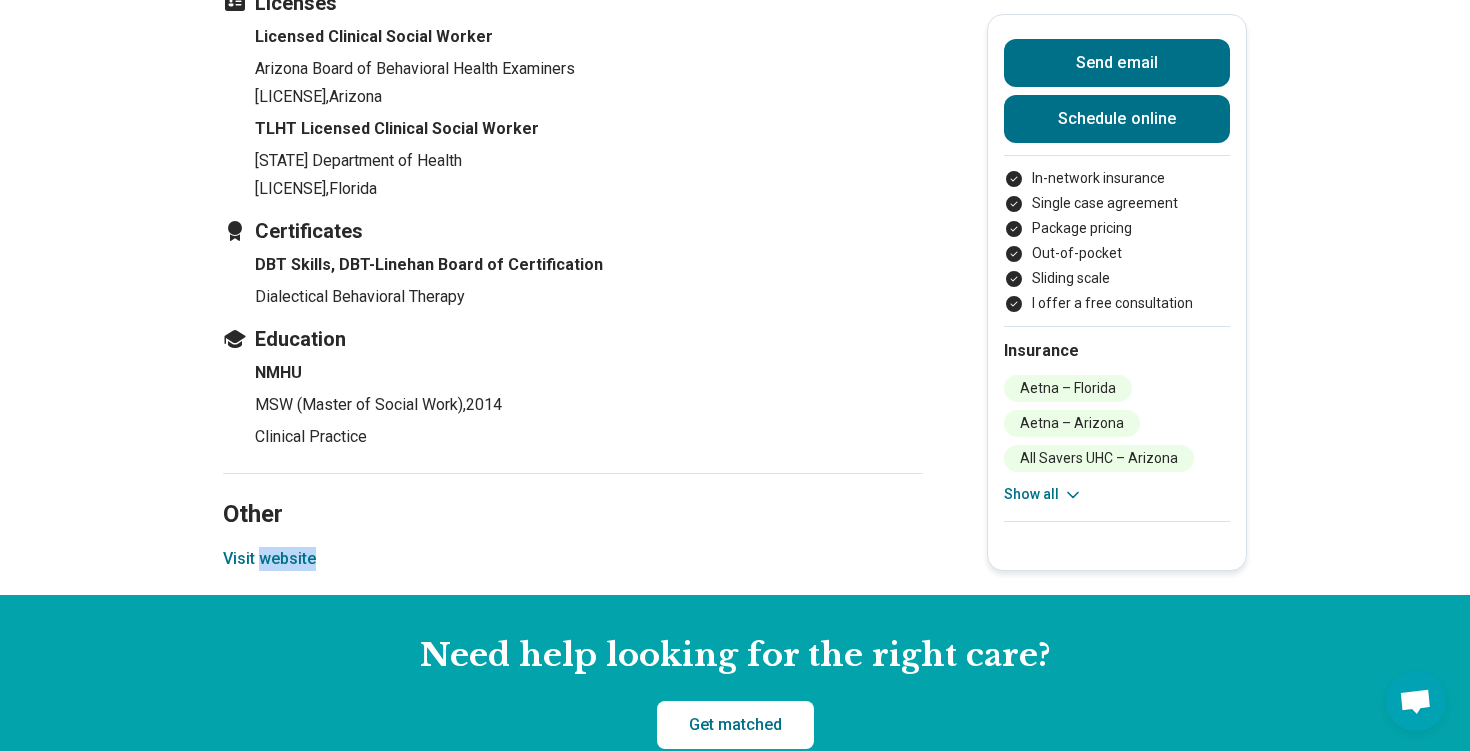 scroll, scrollTop: 2250, scrollLeft: 0, axis: vertical 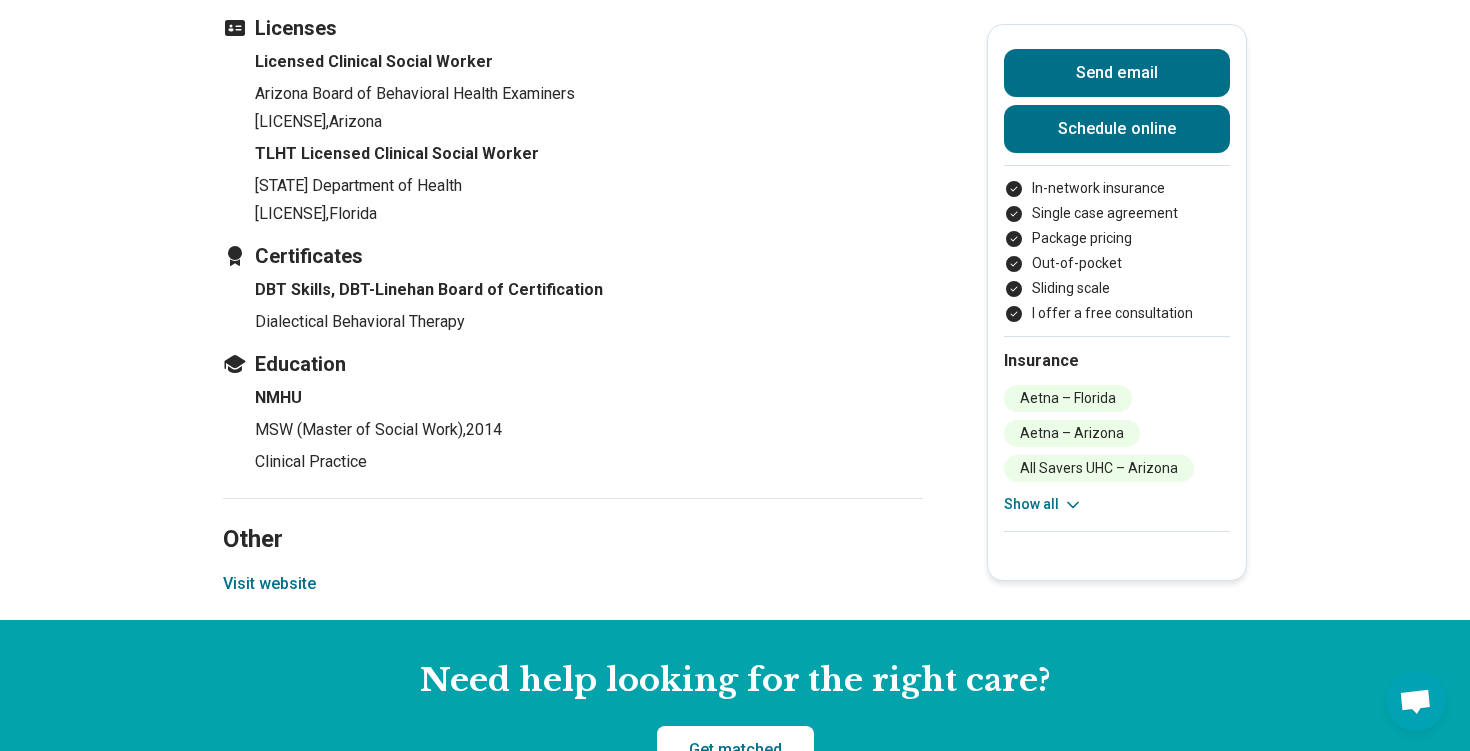 click on "Education" at bounding box center (573, 364) 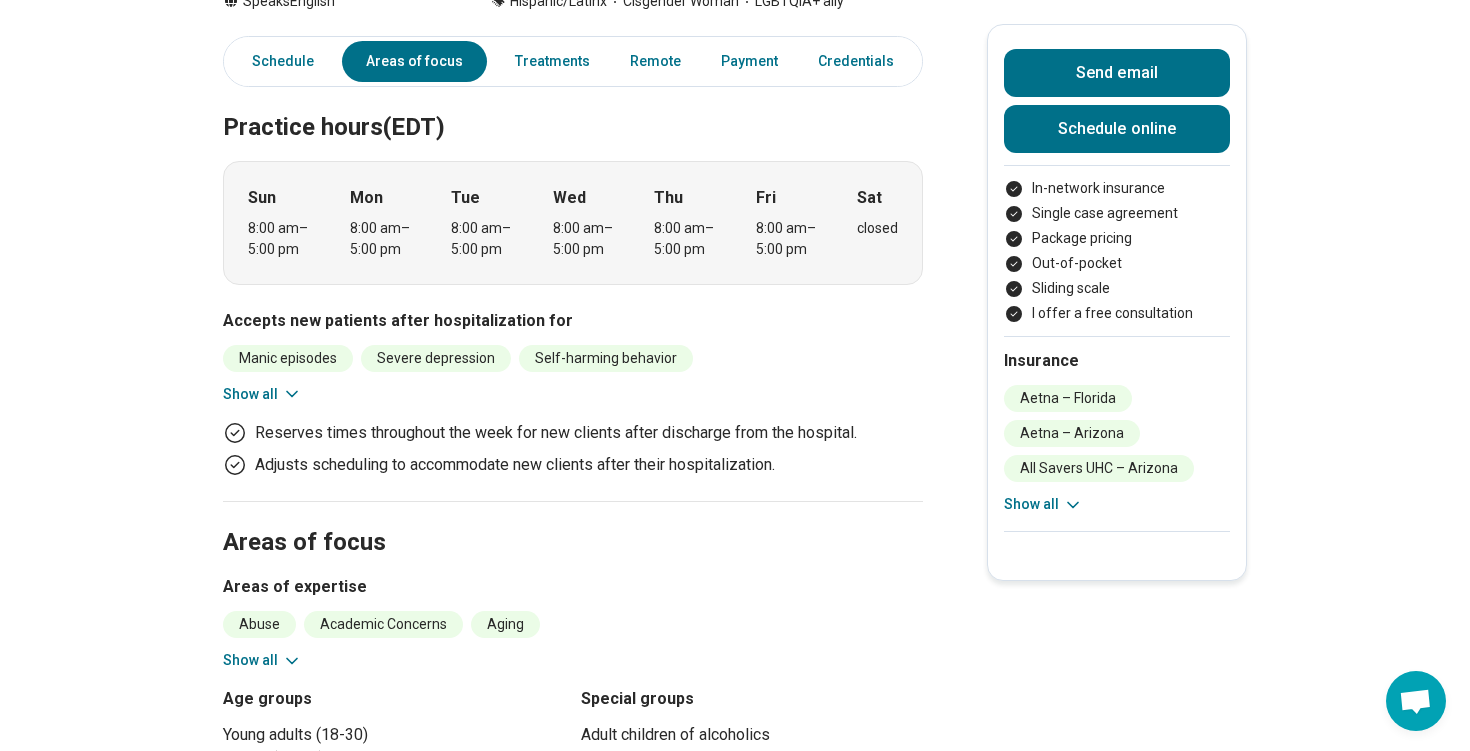 scroll, scrollTop: 0, scrollLeft: 0, axis: both 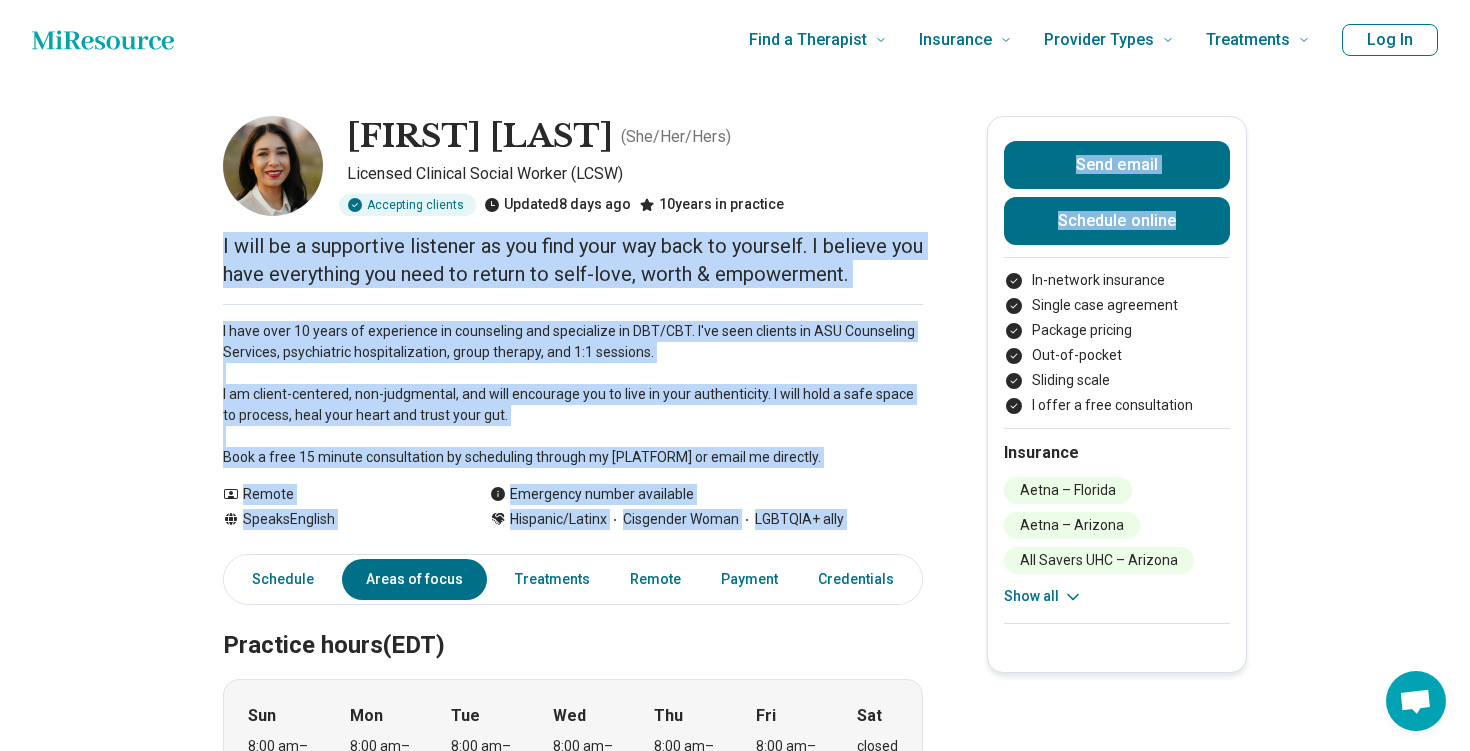 drag, startPoint x: 218, startPoint y: 248, endPoint x: 954, endPoint y: 283, distance: 736.8317 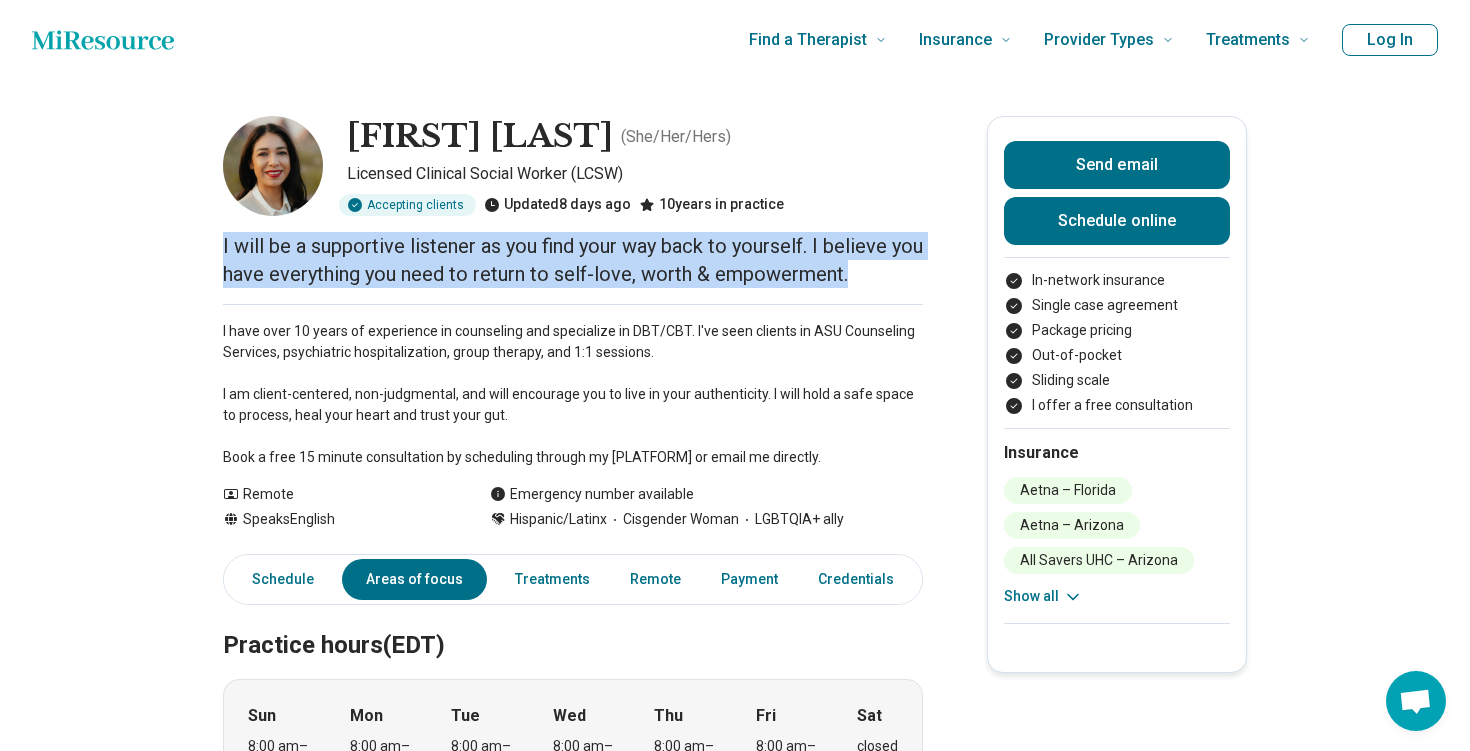 copy on "I will be a supportive listener as you find your way back to yourself. I believe you have everything you need to return to self-love, worth & empowerment." 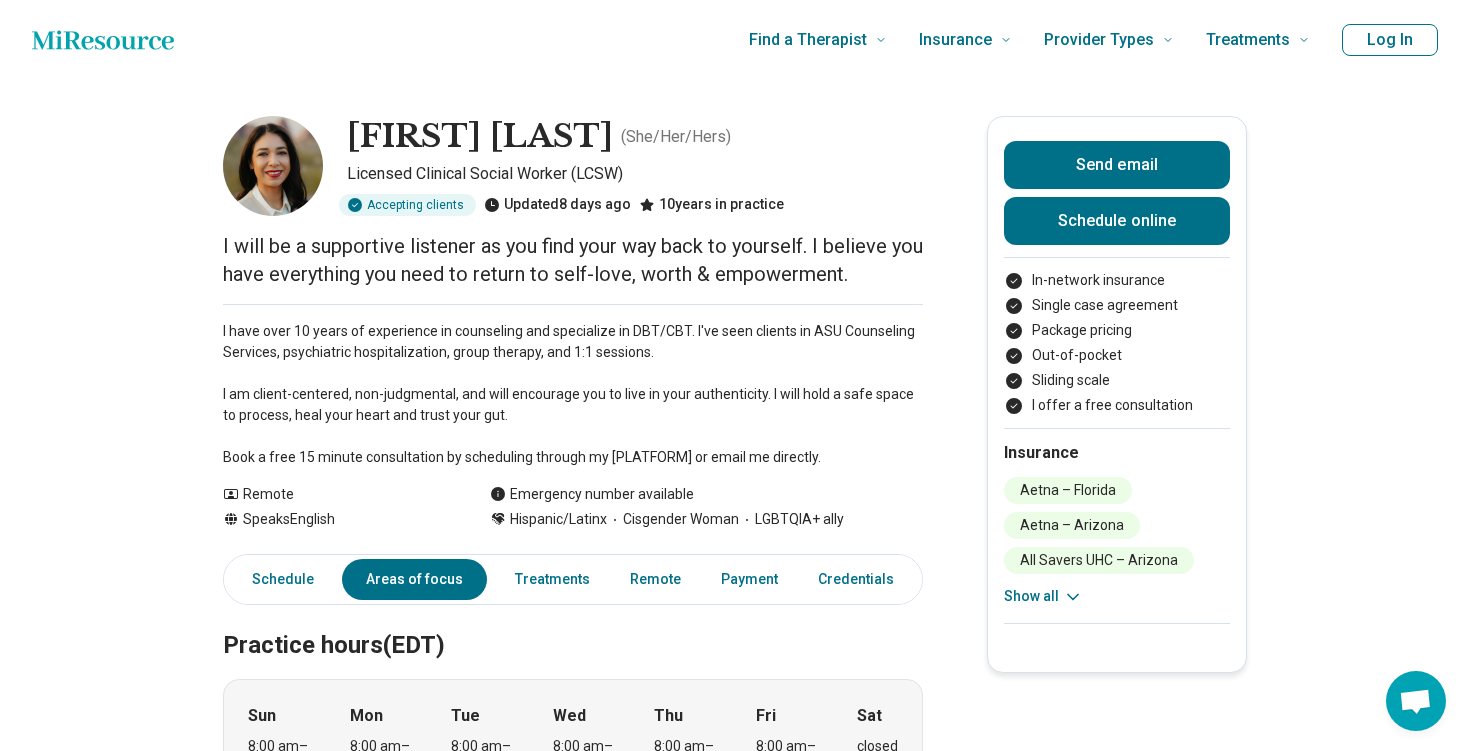 click on "I will be a supportive listener as you find your way back to yourself. I believe you have everything you need to return to self-love, worth & empowerment." at bounding box center (573, 260) 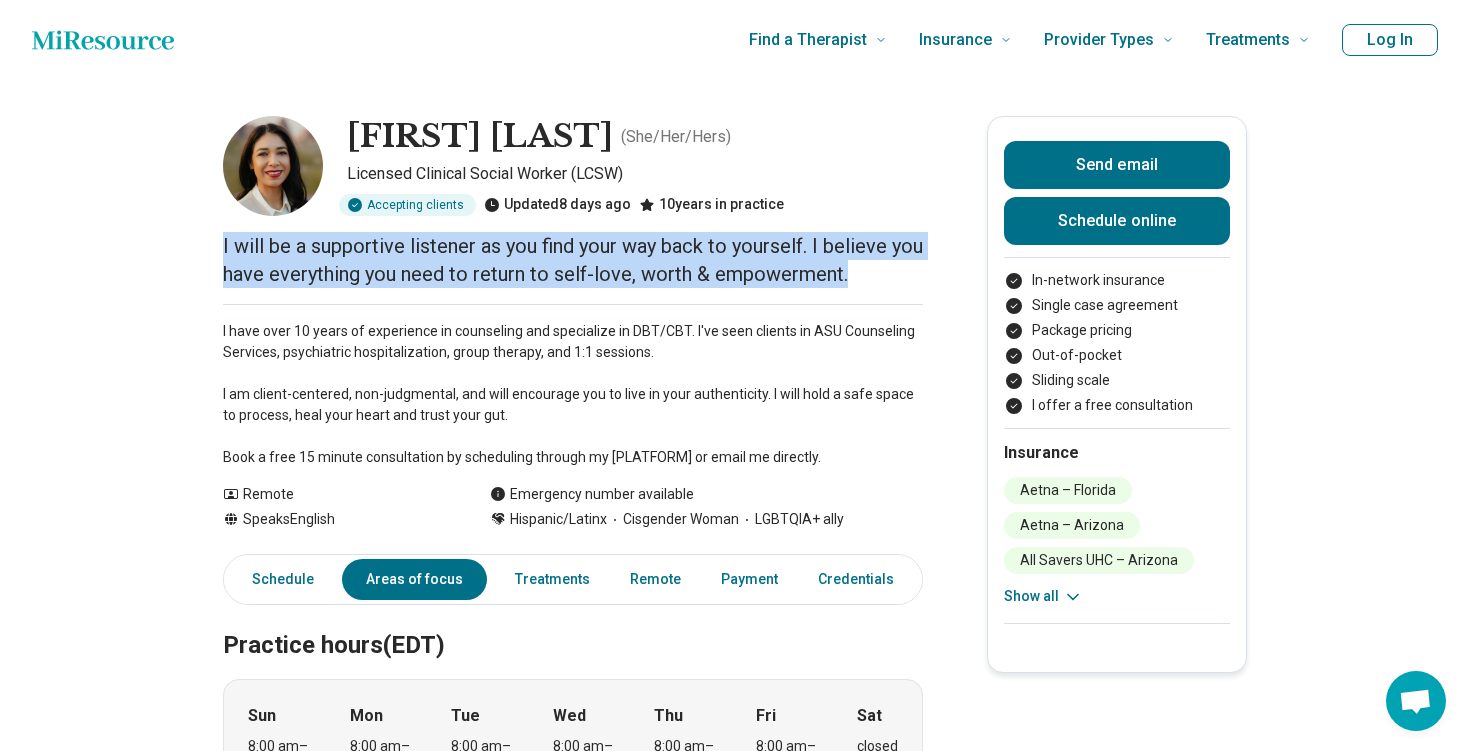 drag, startPoint x: 799, startPoint y: 274, endPoint x: 175, endPoint y: 252, distance: 624.3877 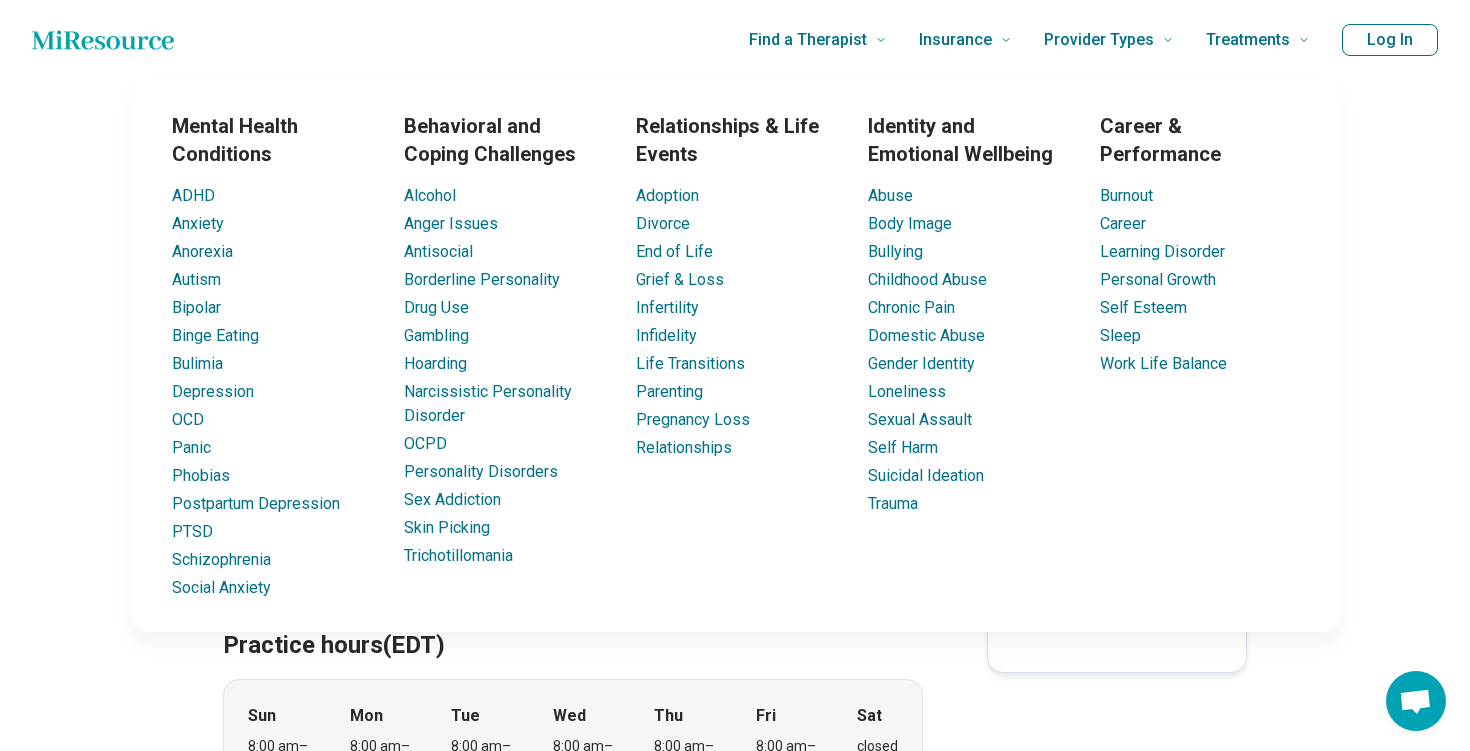 click on "Mental Health Conditions ADHD Anxiety Anorexia Autism Bipolar Binge Eating Bulimia Depression OCD Panic Phobias Postpartum Depression PTSD Schizophrenia Social Anxiety Behavioral and Coping Challenges Alcohol Anger Issues Antisocial Borderline Personality Drug Use Gambling Hoarding Narcissistic Personality Disorder OCPD Personality Disorders Sex Addiction Skin Picking Trichotillomania Relationships & Life Events Adoption Divorce End of Life Grief & Loss Infertility Infidelity Life Transitions Parenting Pregnancy Loss Relationships Identity and Emotional Wellbeing Abuse Body Image Bullying Childhood Abuse Chronic Pain Domestic Abuse Gender Identity Loneliness Sexual Assault Self Harm Suicidal Ideation Trauma Career & Performance Burnout Career Learning Disorder Personal Growth Self Esteem Sleep Work Life Balance" at bounding box center [736, 356] 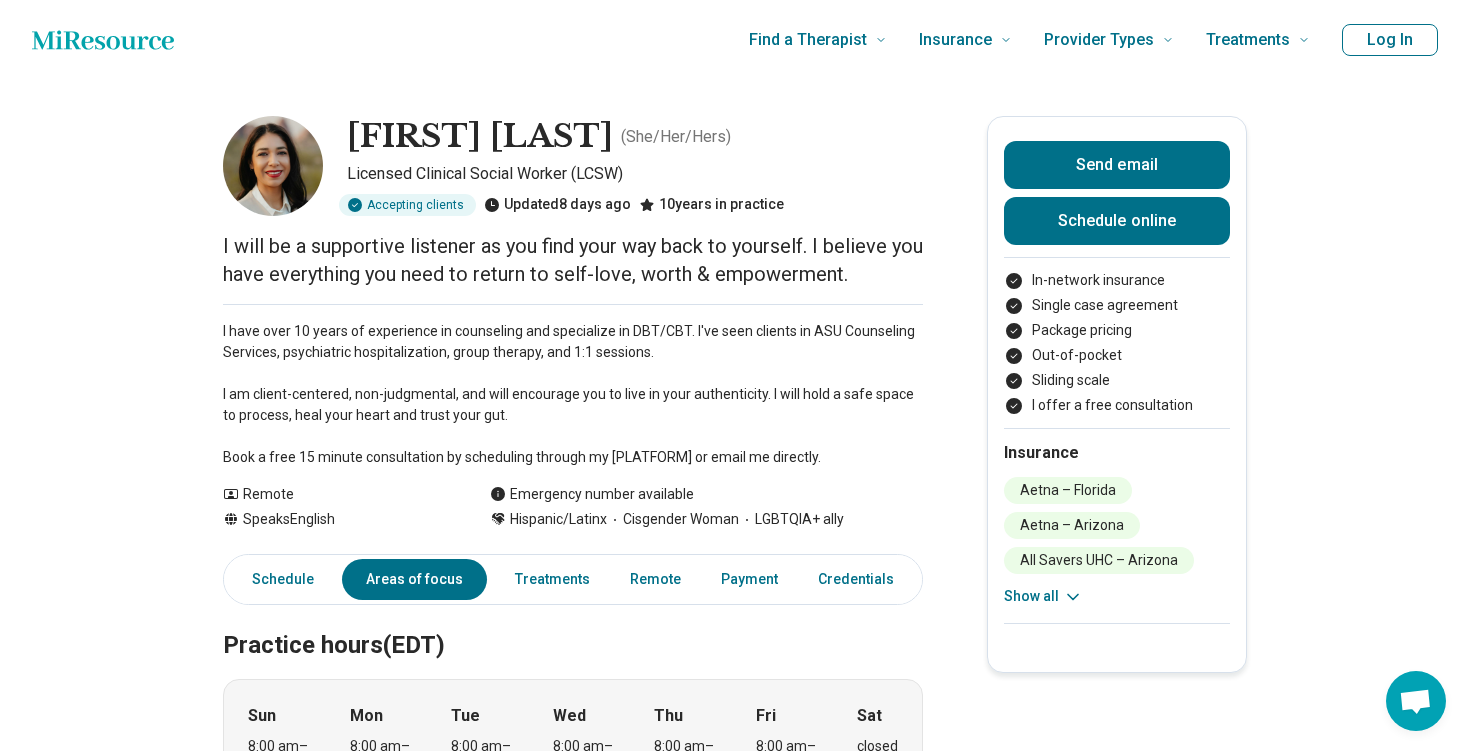 click on "Show all" at bounding box center [1043, 596] 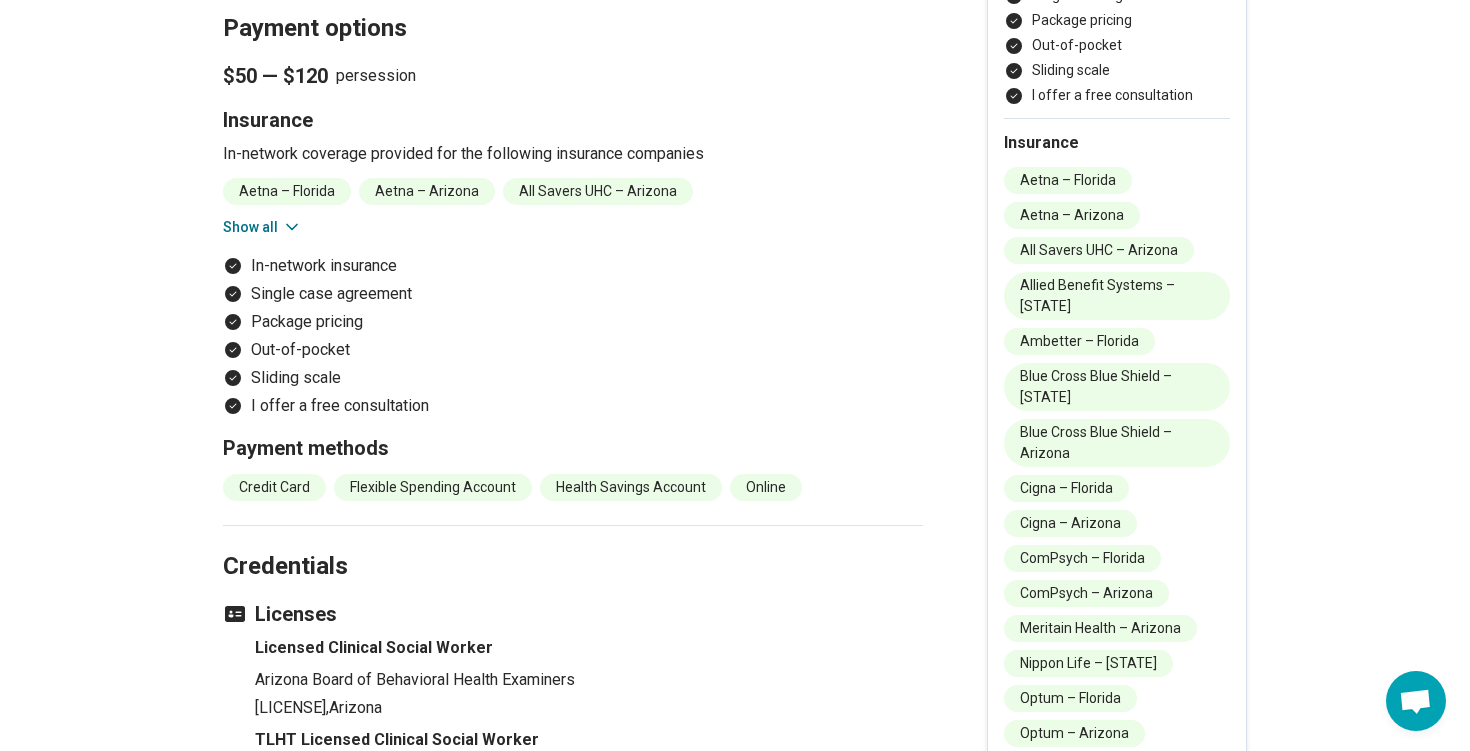 scroll, scrollTop: 1695, scrollLeft: 0, axis: vertical 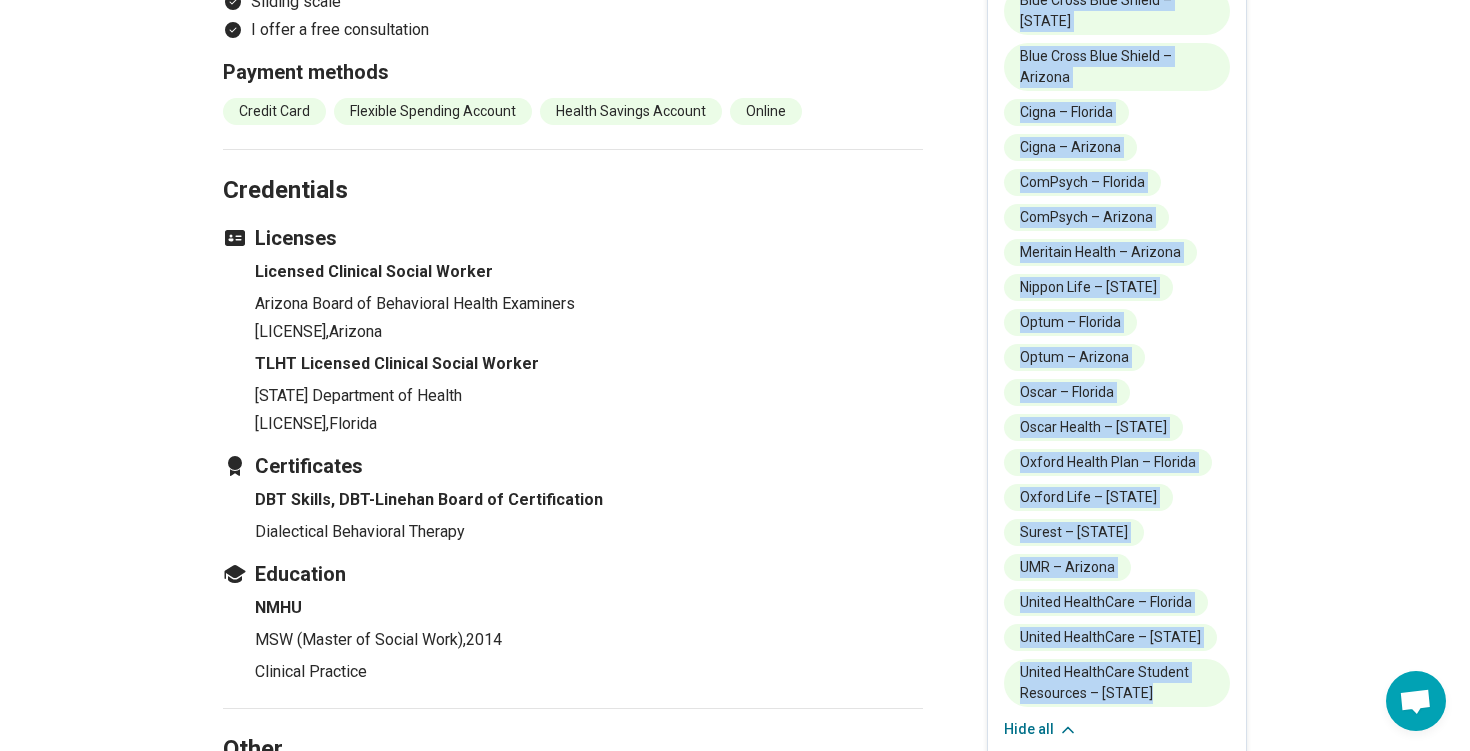 drag, startPoint x: 1021, startPoint y: 147, endPoint x: 1158, endPoint y: 689, distance: 559.0465 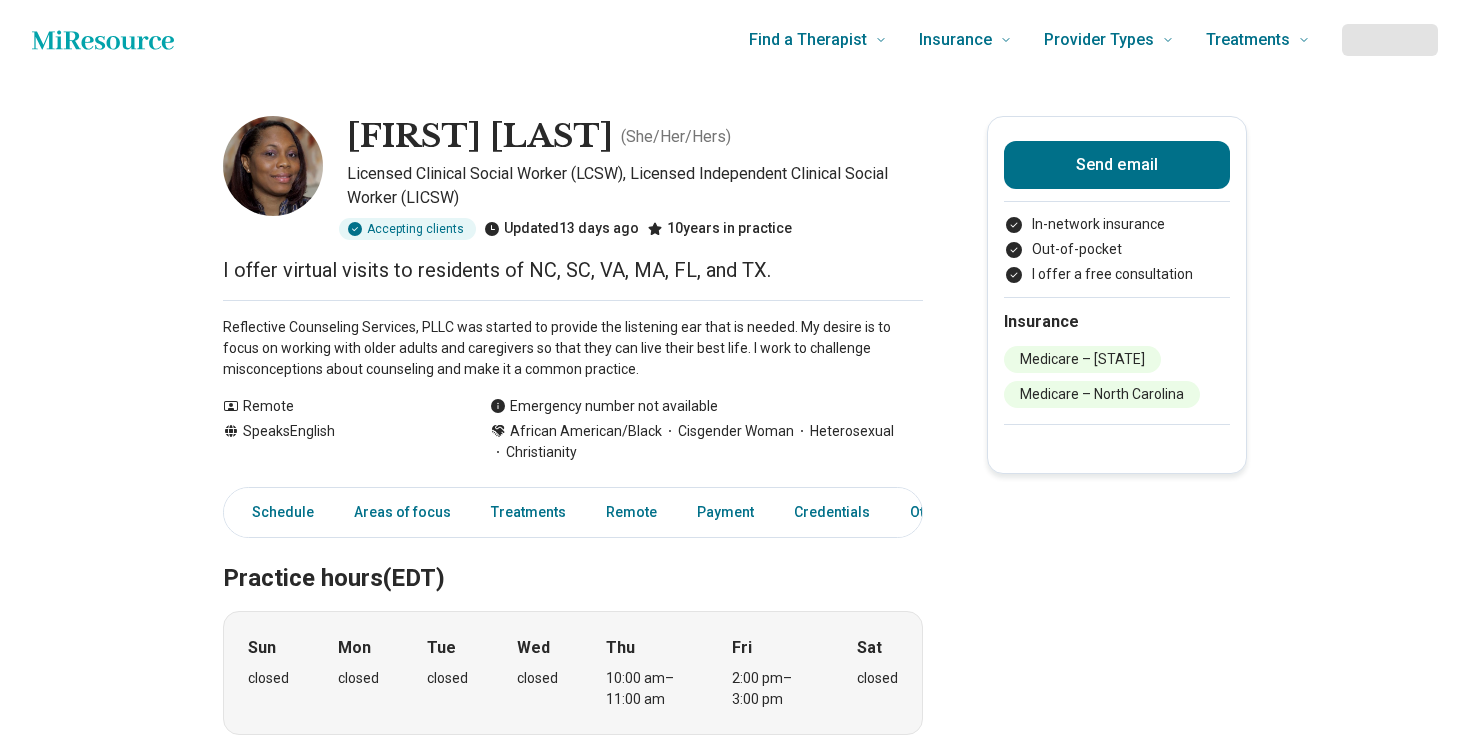 scroll, scrollTop: 0, scrollLeft: 0, axis: both 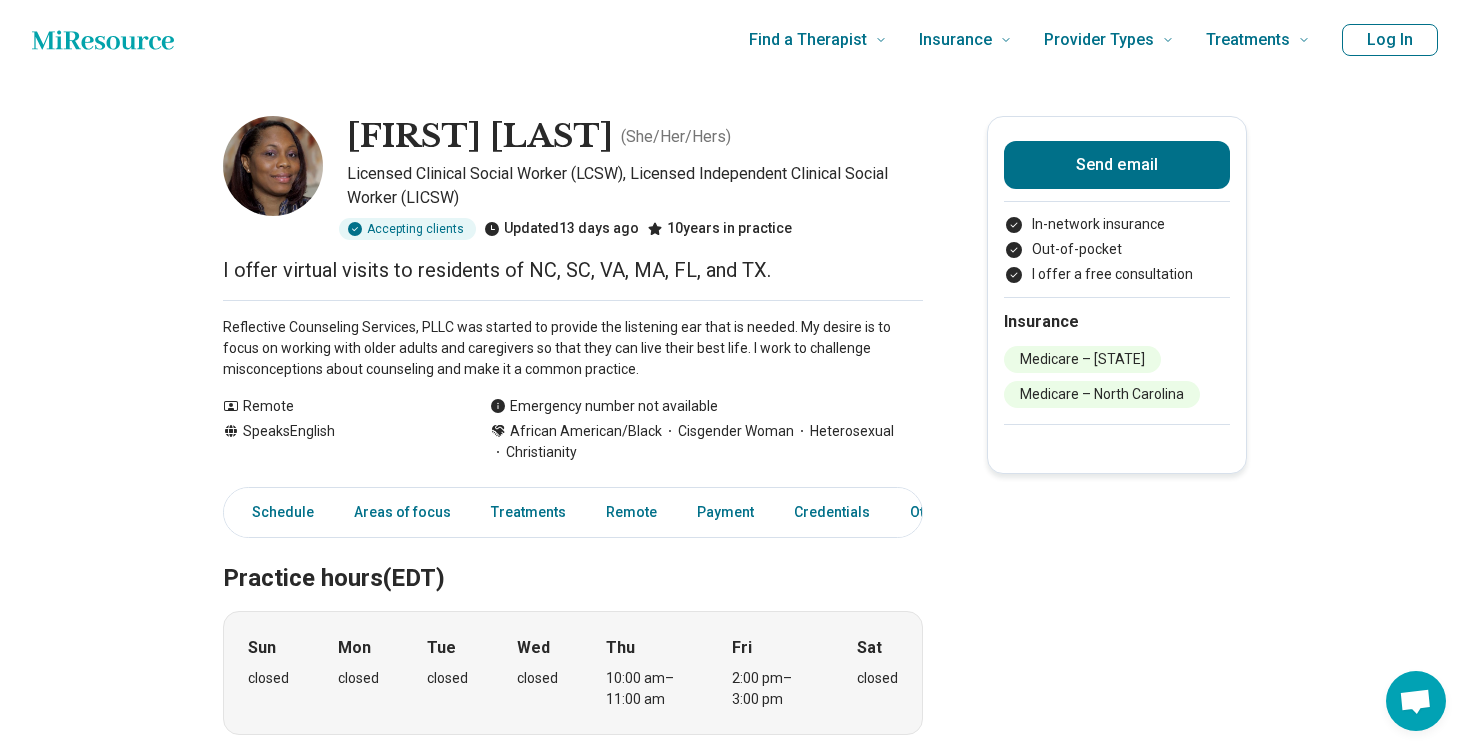click on "[FIRST] [LAST] ( She/Her/Hers ) Licensed Clinical Social Worker (LCSW), Licensed Independent Clinical Social Worker (LICSW) Accepting clients Updated  13 days ago 10  years in practice I offer virtual visits to residents of NC, SC, VA, MA, FL, and TX. Reflective Counseling Services, PLLC was started to provide the listening ear that is needed. My desire is to focus on working with older adults and caregivers so that they can live their best life. I work to challenge misconceptions about counseling and make it a common practice. Show all Remote Speaks  English Emergency number not available African American/Black Cisgender Woman Heterosexual Christianity Send email In-network insurance Out-of-pocket I offer a free consultation Insurance Medicare – [STATE] Medicare – North Carolina Schedule Areas of focus Treatments Remote Payment Credentials Other Practice hours  (EDT) Sun closed Mon closed Tue closed Wed closed Thu 10:00 am  –   11:00 am Fri 2:00 pm  –   3:00 pm Sat closed Areas of focus Anxiety per" at bounding box center [735, 1422] 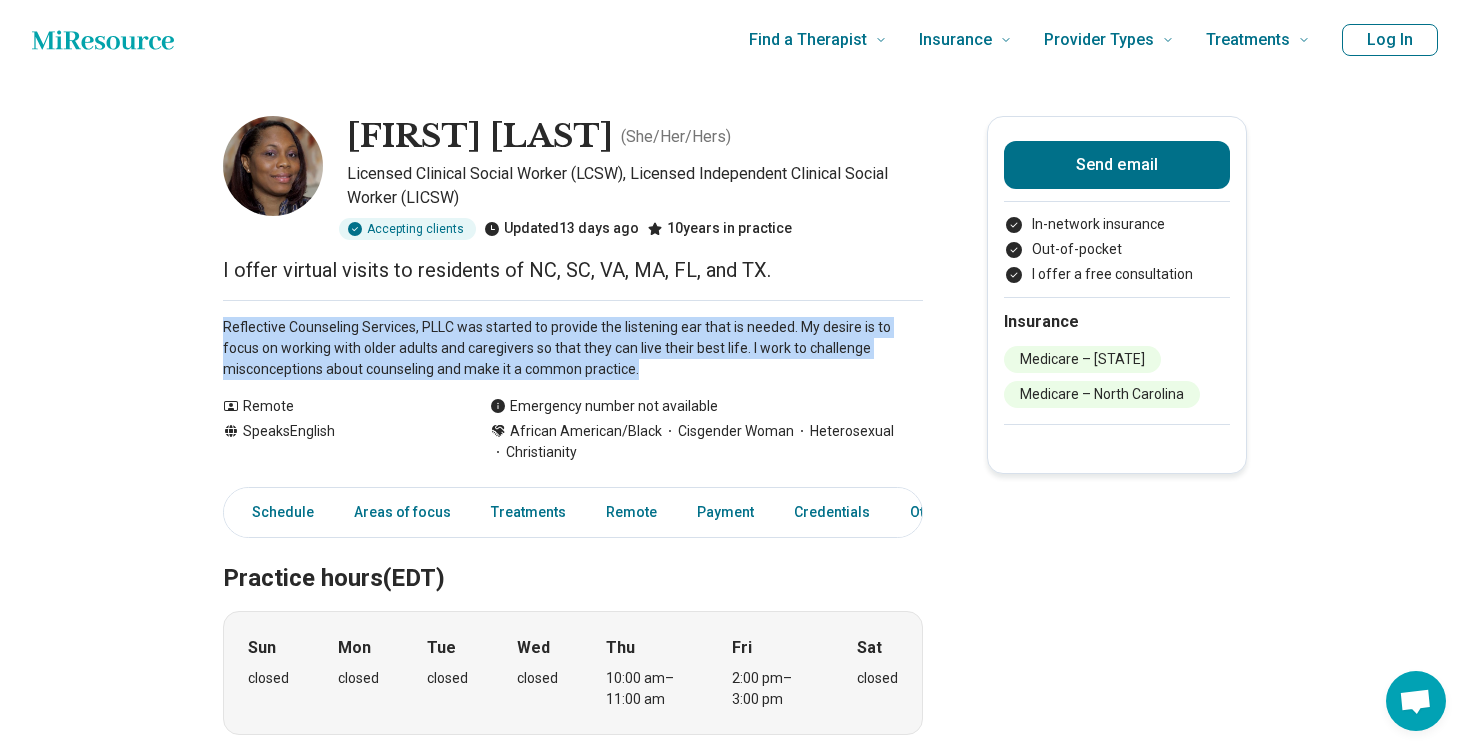 drag, startPoint x: 211, startPoint y: 327, endPoint x: 688, endPoint y: 380, distance: 479.93542 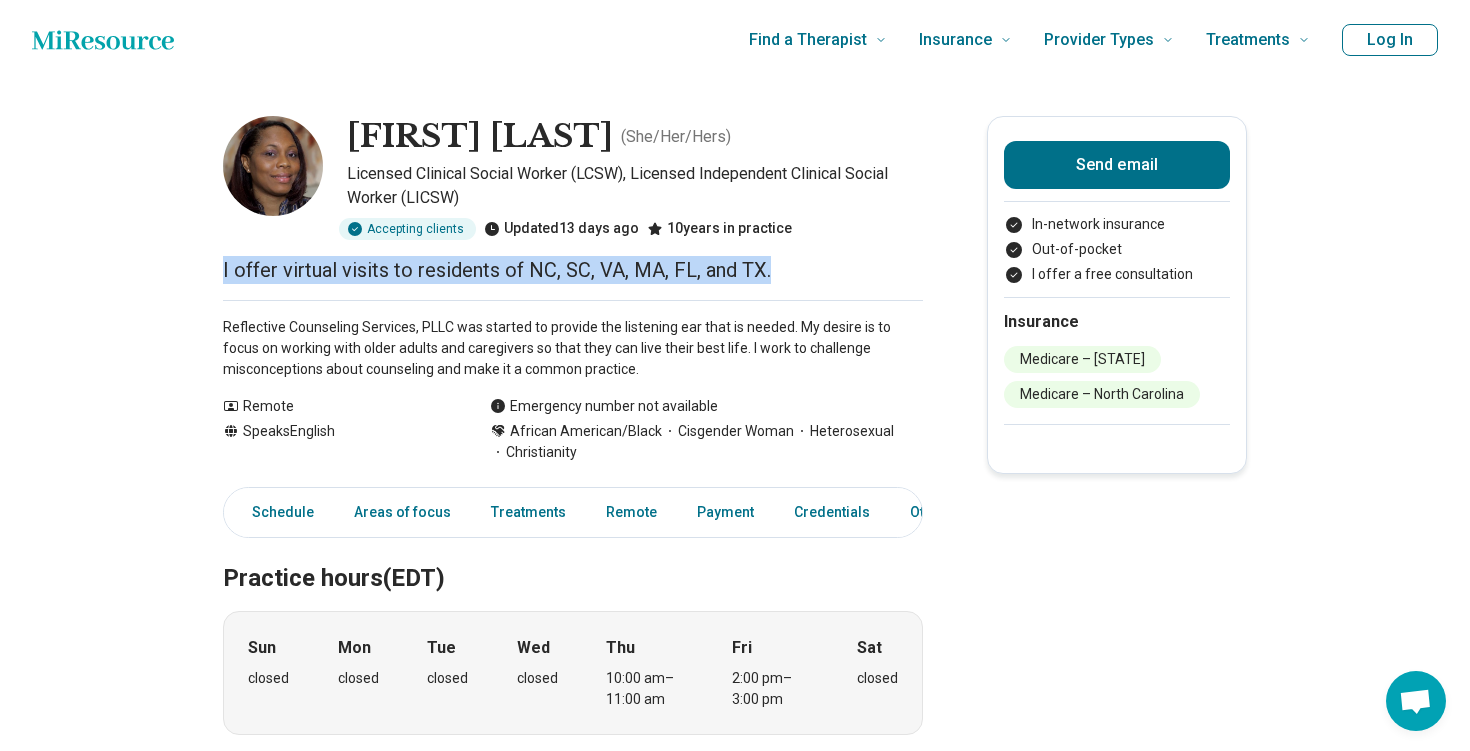 drag, startPoint x: 271, startPoint y: 271, endPoint x: 811, endPoint y: 273, distance: 540.0037 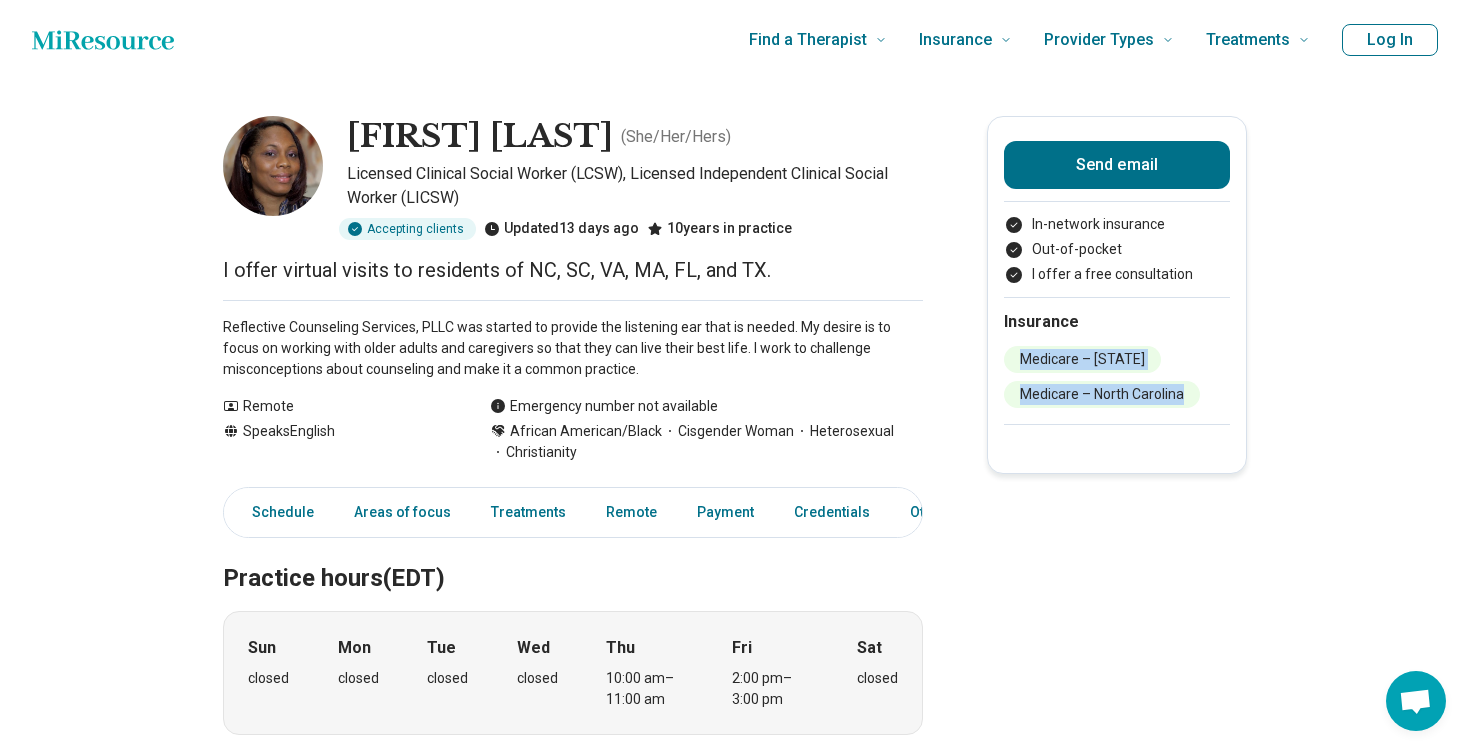 drag, startPoint x: 1011, startPoint y: 357, endPoint x: 1270, endPoint y: 426, distance: 268.03357 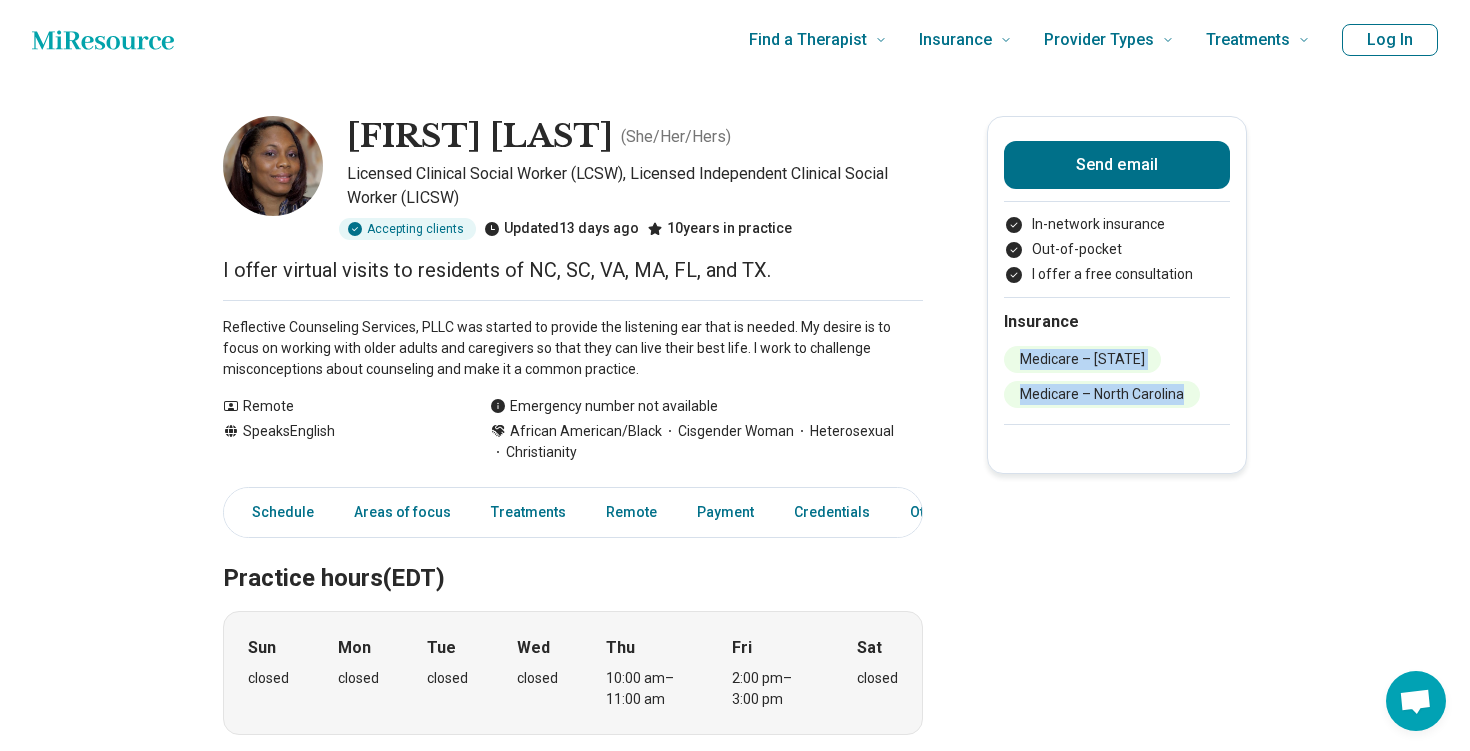 copy on "Medicare – [STATE] Medicare – North Carolina" 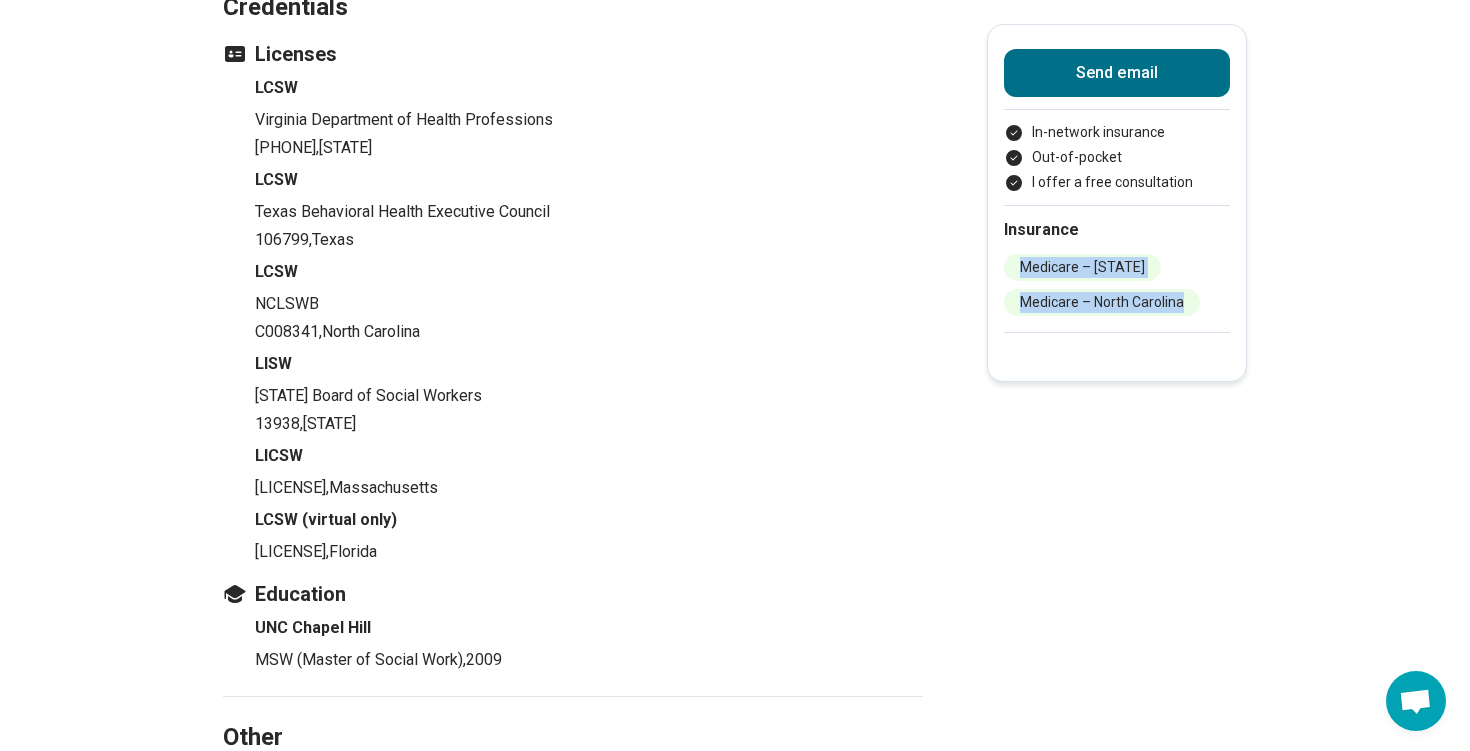 scroll, scrollTop: 1943, scrollLeft: 0, axis: vertical 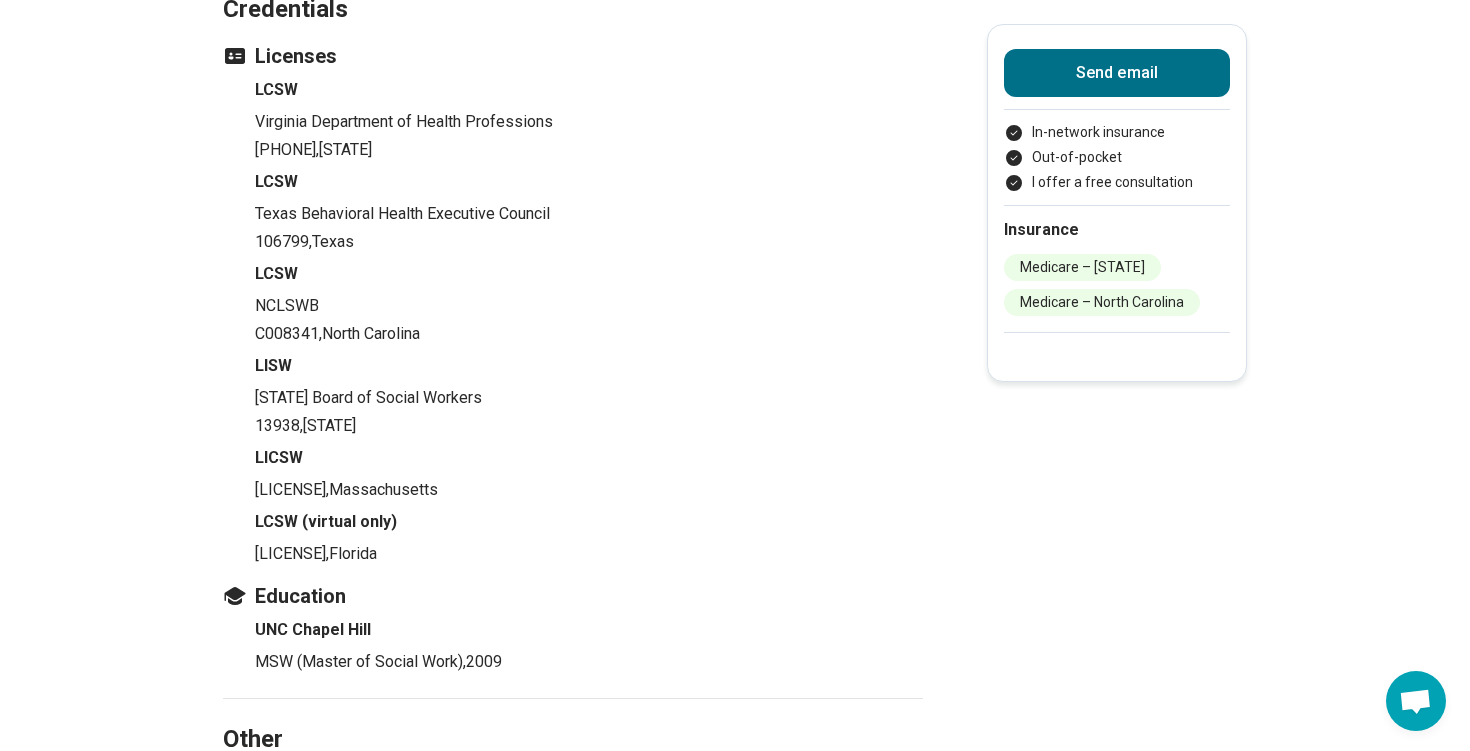 click on "[FIRST] [LAST] ( She/Her/Hers ) Licensed Clinical Social Worker (LCSW), Licensed Independent Clinical Social Worker (LICSW) Accepting clients Updated  13 days ago 10  years in practice I offer virtual visits to residents of NC, SC, VA, MA, FL, and TX. Reflective Counseling Services, PLLC was started to provide the listening ear that is needed. My desire is to focus on working with older adults and caregivers so that they can live their best life. I work to challenge misconceptions about counseling and make it a common practice. Show all Remote Speaks  English Emergency number not available African American/Black Cisgender Woman Heterosexual Christianity Send email In-network insurance Out-of-pocket I offer a free consultation Insurance Medicare – [STATE] Medicare – North Carolina Schedule Areas of focus Treatments Remote Payment Credentials Other Practice hours  (EDT) Sun closed Mon closed Tue closed Wed closed Thu 10:00 am  –   11:00 am Fri 2:00 pm  –   3:00 pm Sat closed Areas of focus Anxiety per" at bounding box center (735, -521) 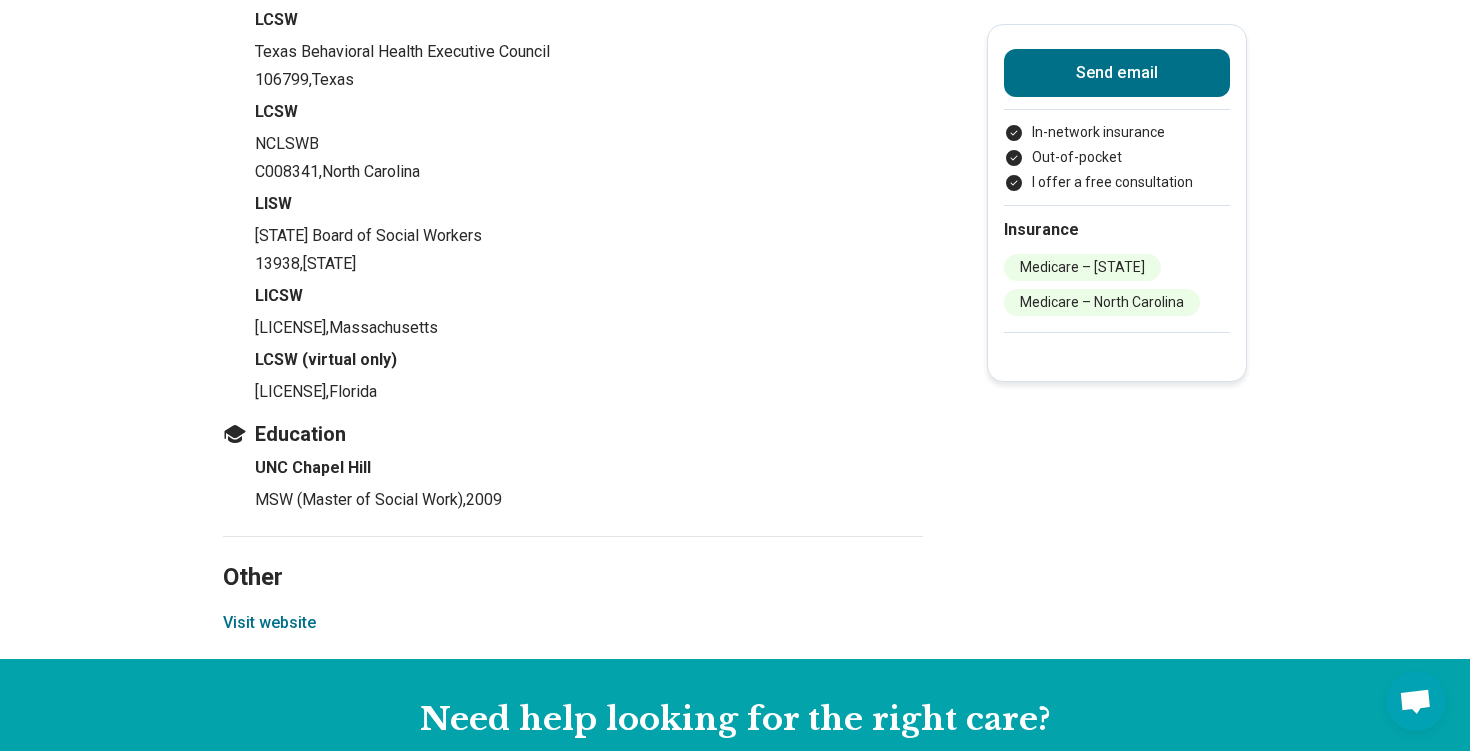 scroll, scrollTop: 2111, scrollLeft: 0, axis: vertical 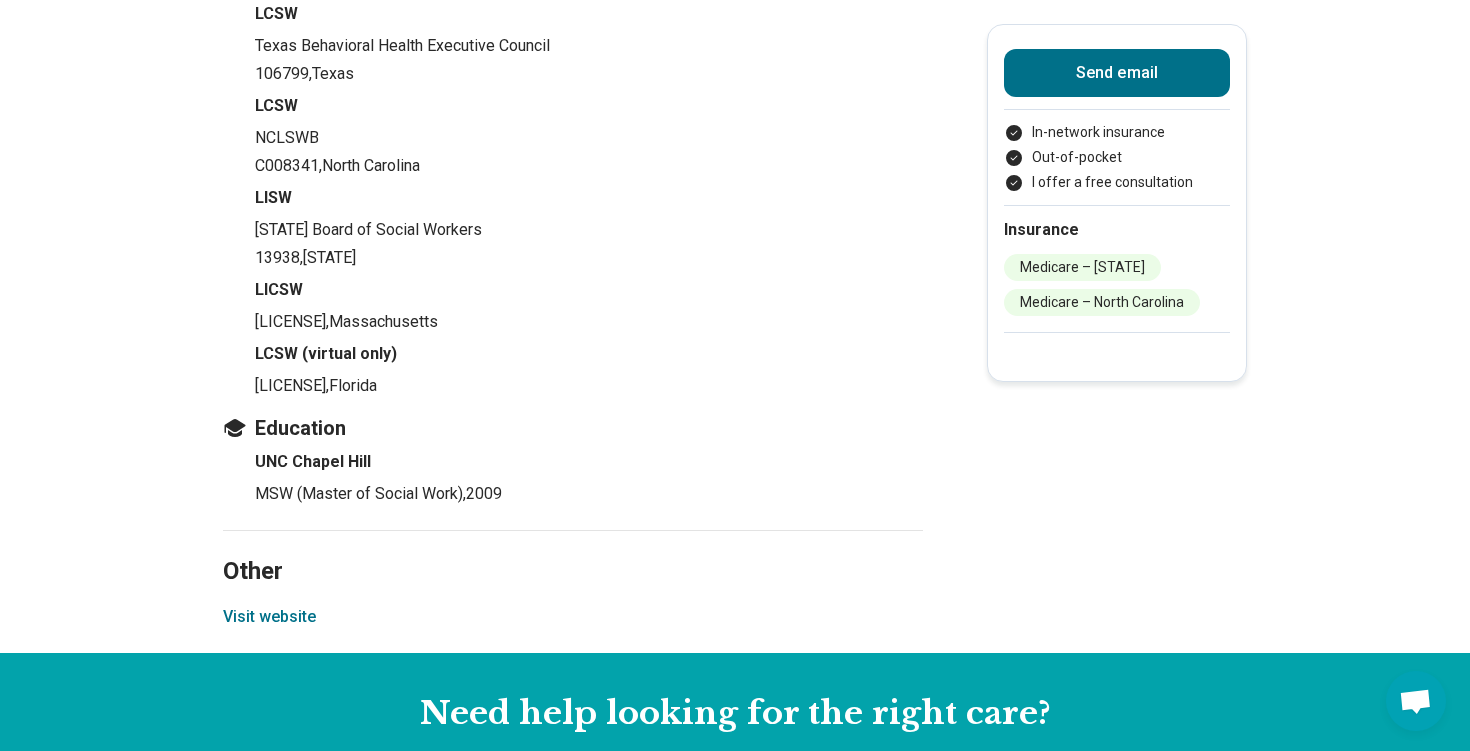 click on "Visit website" at bounding box center [269, 617] 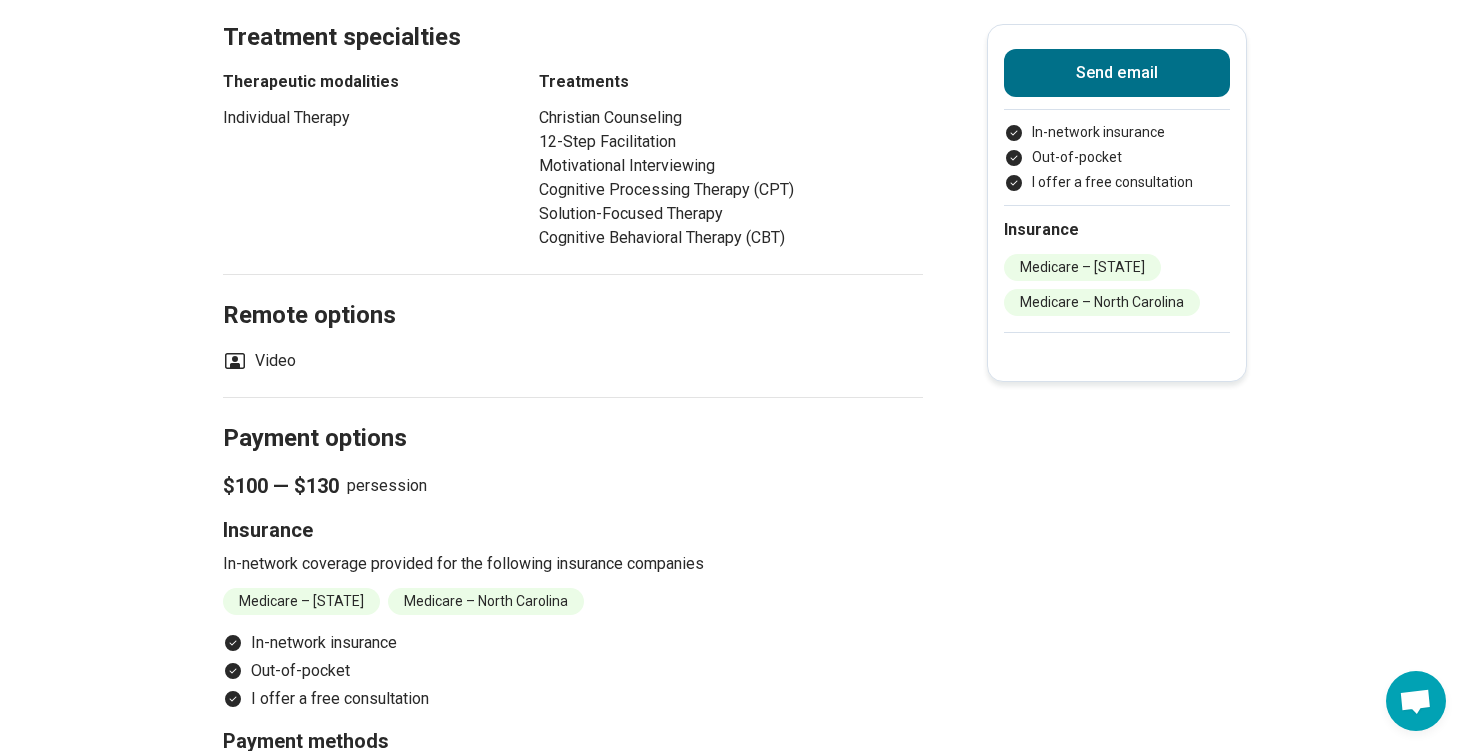 scroll, scrollTop: 1025, scrollLeft: 0, axis: vertical 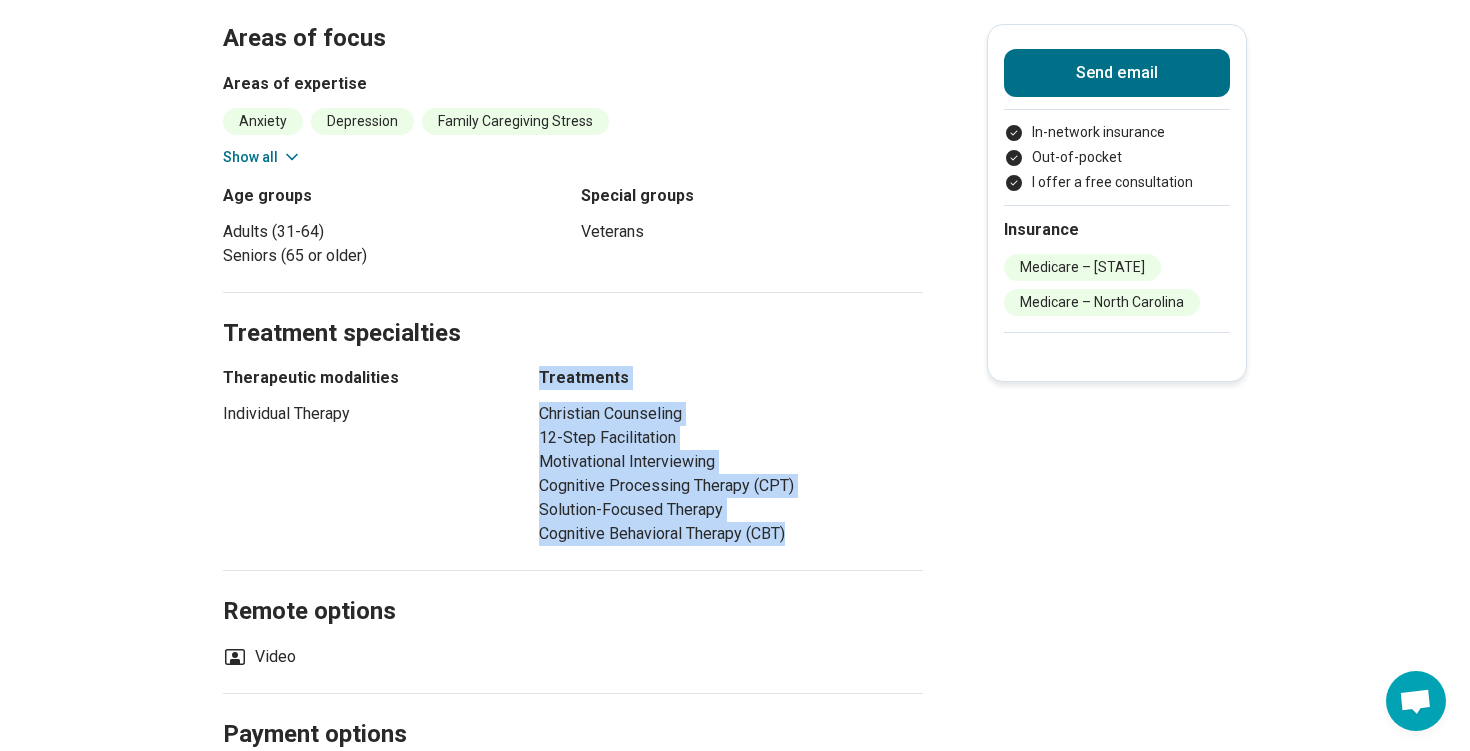 drag, startPoint x: 813, startPoint y: 541, endPoint x: 535, endPoint y: 382, distance: 320.25772 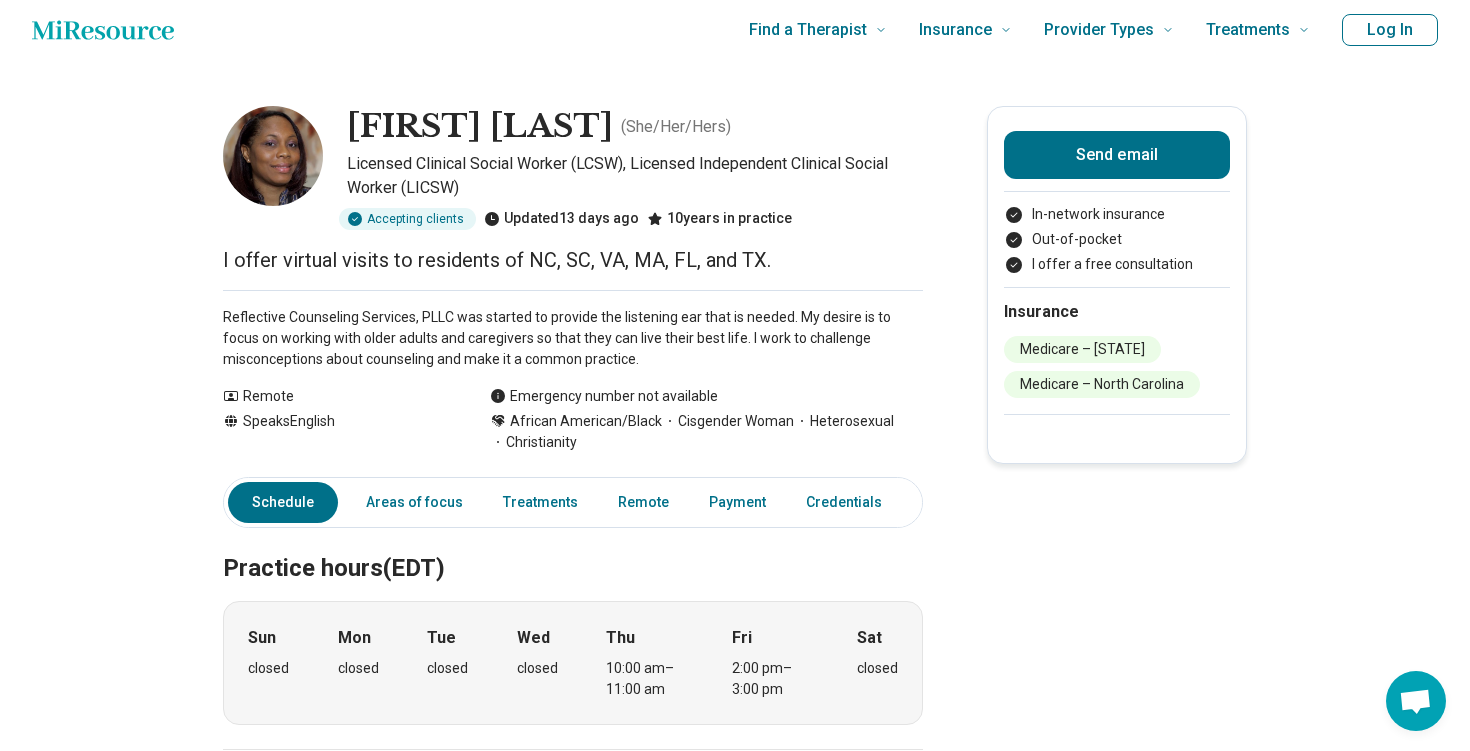 scroll, scrollTop: 0, scrollLeft: 0, axis: both 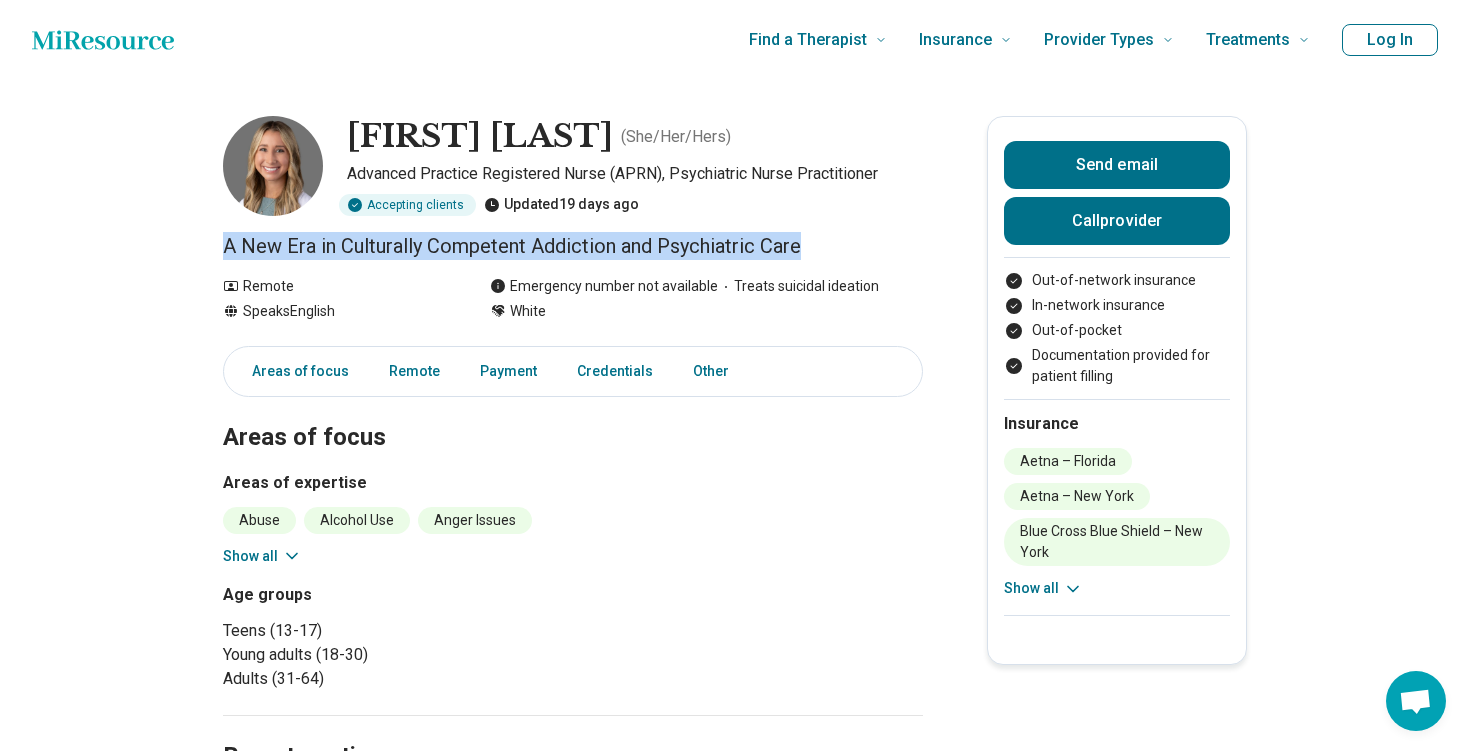 drag, startPoint x: 221, startPoint y: 250, endPoint x: 808, endPoint y: 253, distance: 587.0077 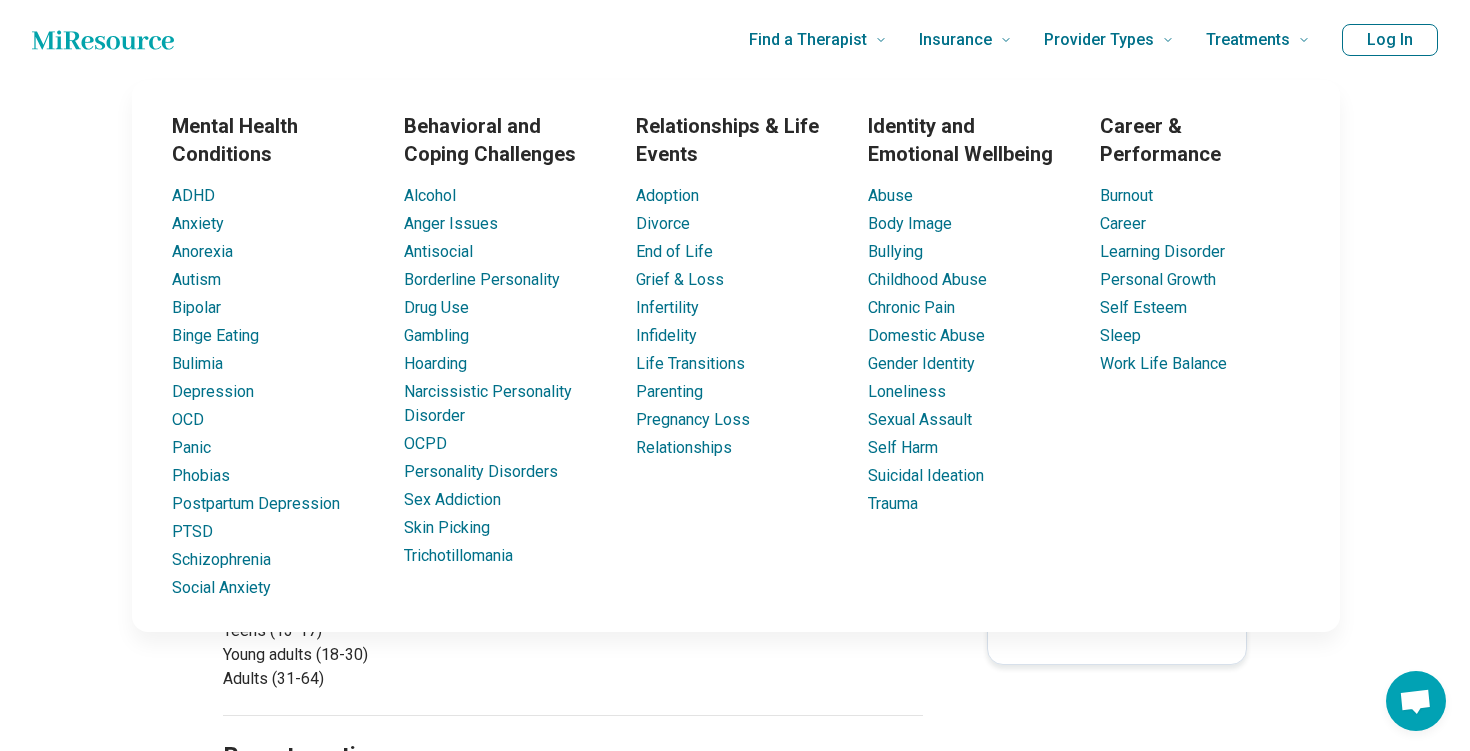 click on "[FIRST] [LAST] ( She/Her/Hers ) Advanced Practice Registered Nurse (APRN), Psychiatric Nurse Practitioner Accepting clients Updated  19 days ago A New Era in Culturally Competent Addiction and Psychiatric Care Remote Speaks  English Emergency number not available Treats suicidal ideation White Send email Call  provider Out-of-network insurance In-network insurance Out-of-pocket Documentation provided for patient filling Insurance Aetna – [STATE] Aetna – [STATE] Blue Cross Blue Shield – [STATE] Cigna – [STATE] Cigna – [STATE] Fidelis – [STATE] Healthfirst – [STATE] MEDICAID – [STATE] Medicare – [STATE] Optum – [STATE] Optum – [STATE] Oscar – [STATE] Oscar – [STATE] UHC – [STATE] United HealthCare – [STATE] Show all Areas of focus Remote Payment Credentials Other Areas of focus Areas of expertise Abuse Alcohol Use Anger Issues Anorexia Nervosa Antisocial Personality Anxiety Attention Deficit Hyperactivity Disorder (ADHD) Avoidant Personality Binge-Eating Disorder Body Image" at bounding box center (735, 974) 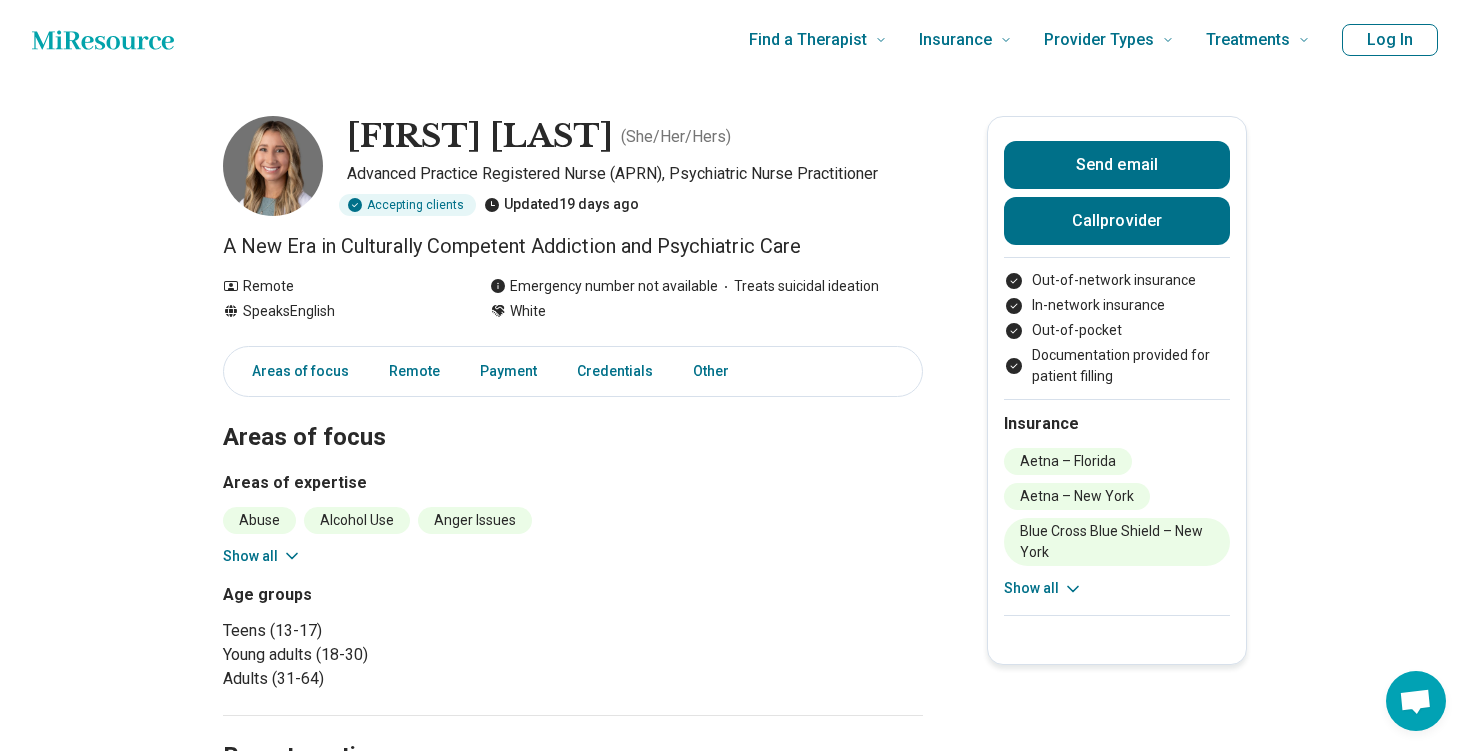 click 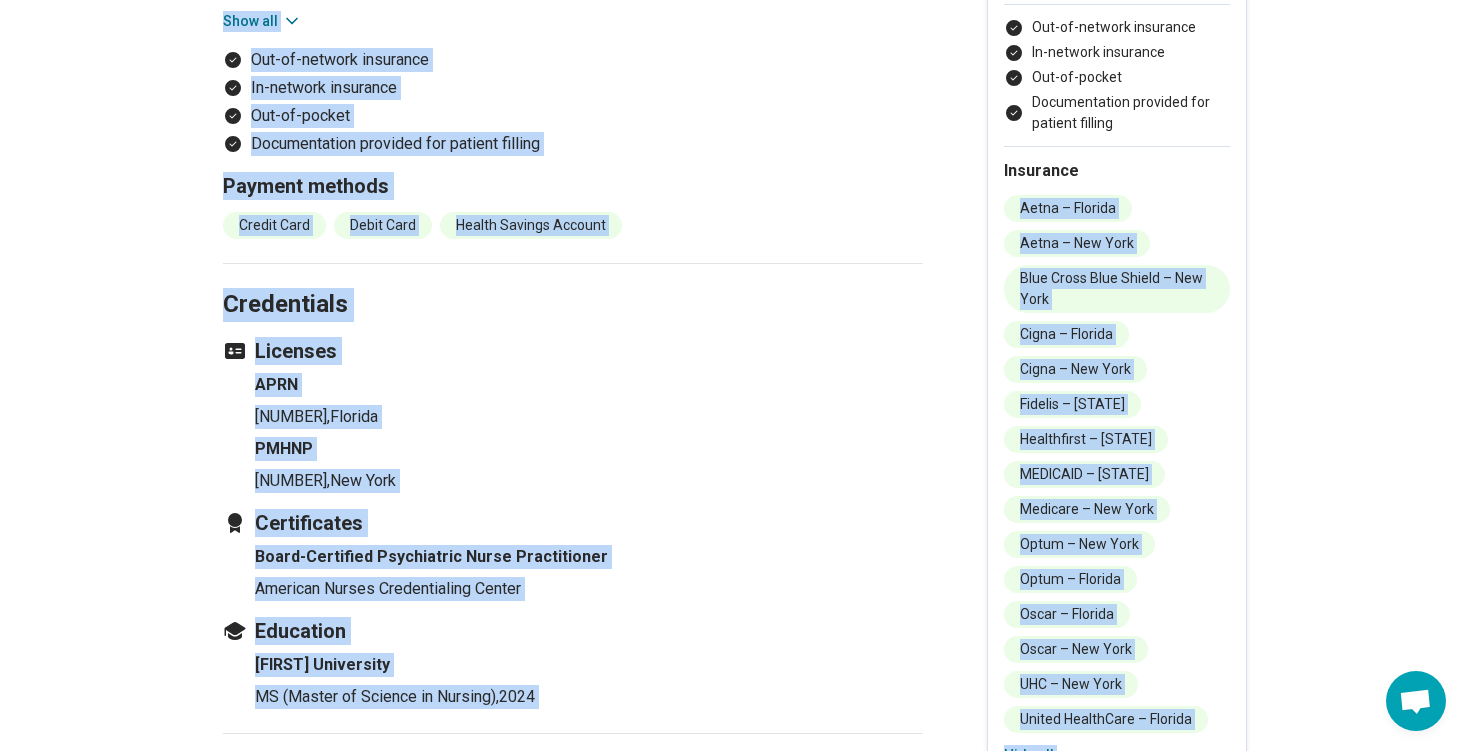 scroll, scrollTop: 1036, scrollLeft: 0, axis: vertical 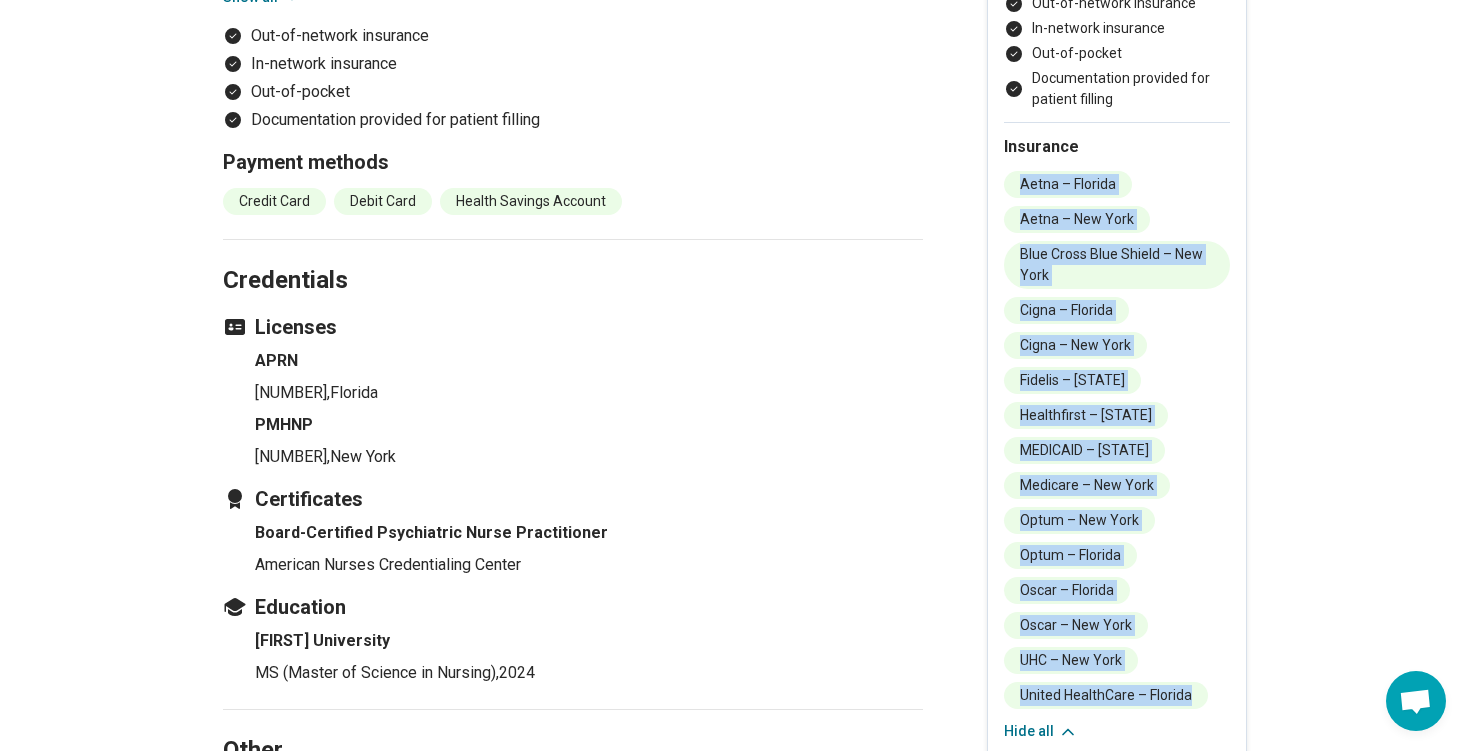 drag, startPoint x: 1012, startPoint y: 462, endPoint x: 1200, endPoint y: 693, distance: 297.83383 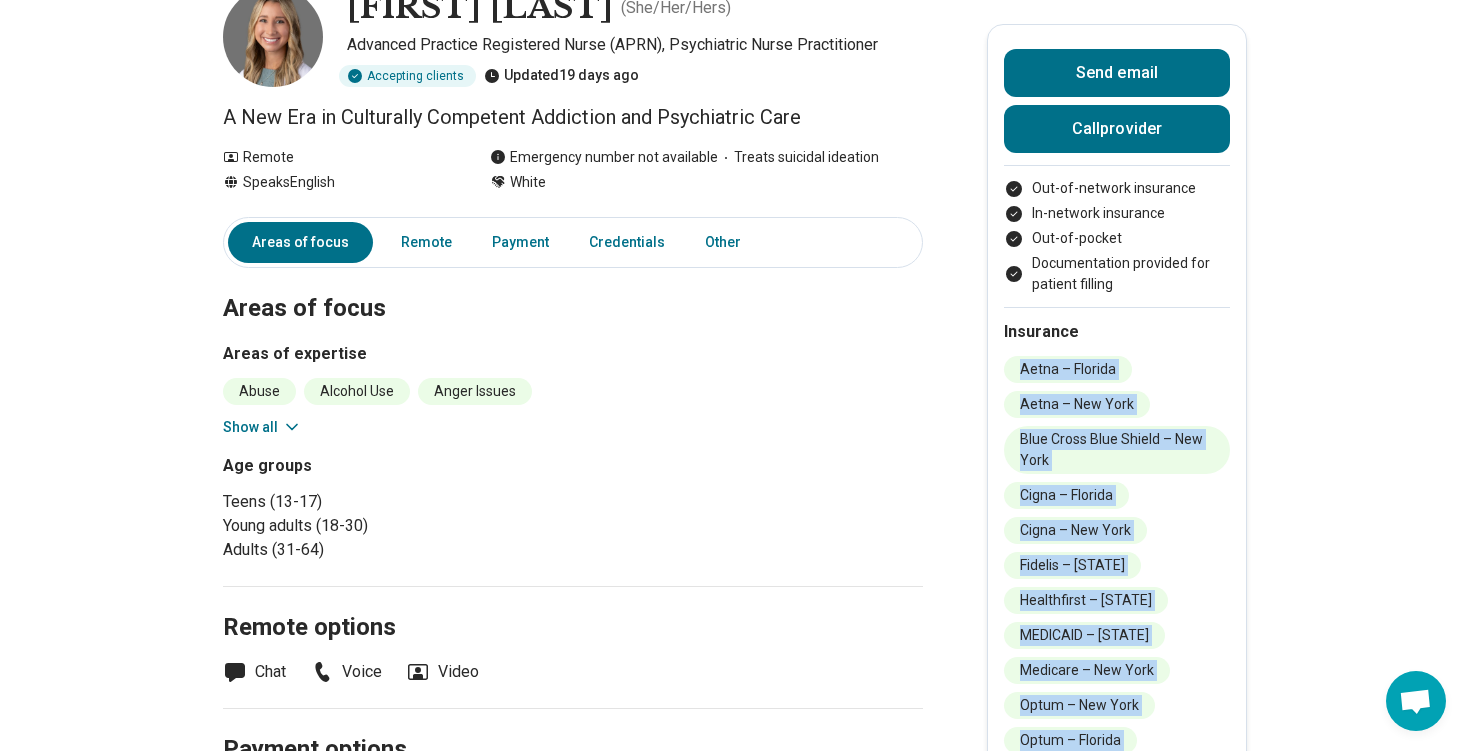 scroll, scrollTop: 148, scrollLeft: 0, axis: vertical 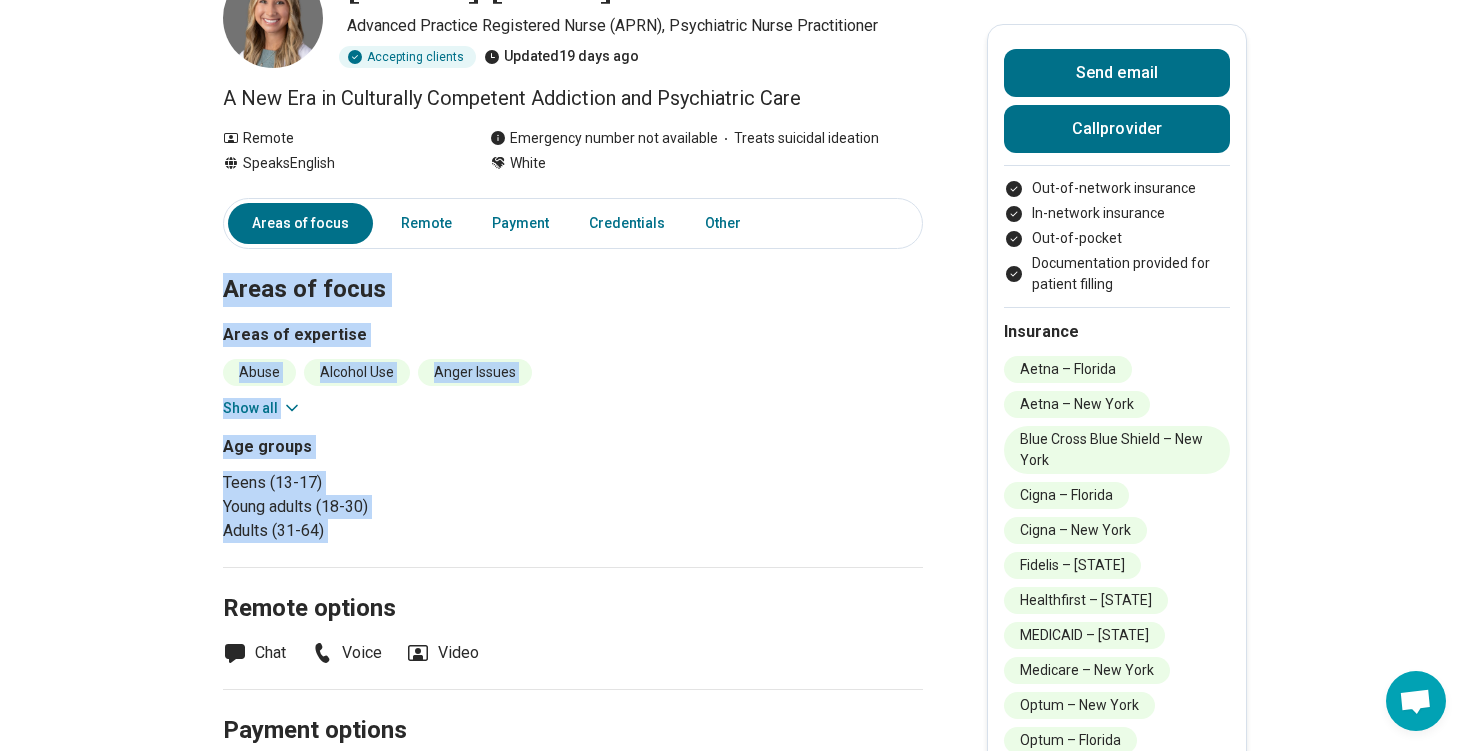 drag, startPoint x: 228, startPoint y: 285, endPoint x: 367, endPoint y: 548, distance: 297.4727 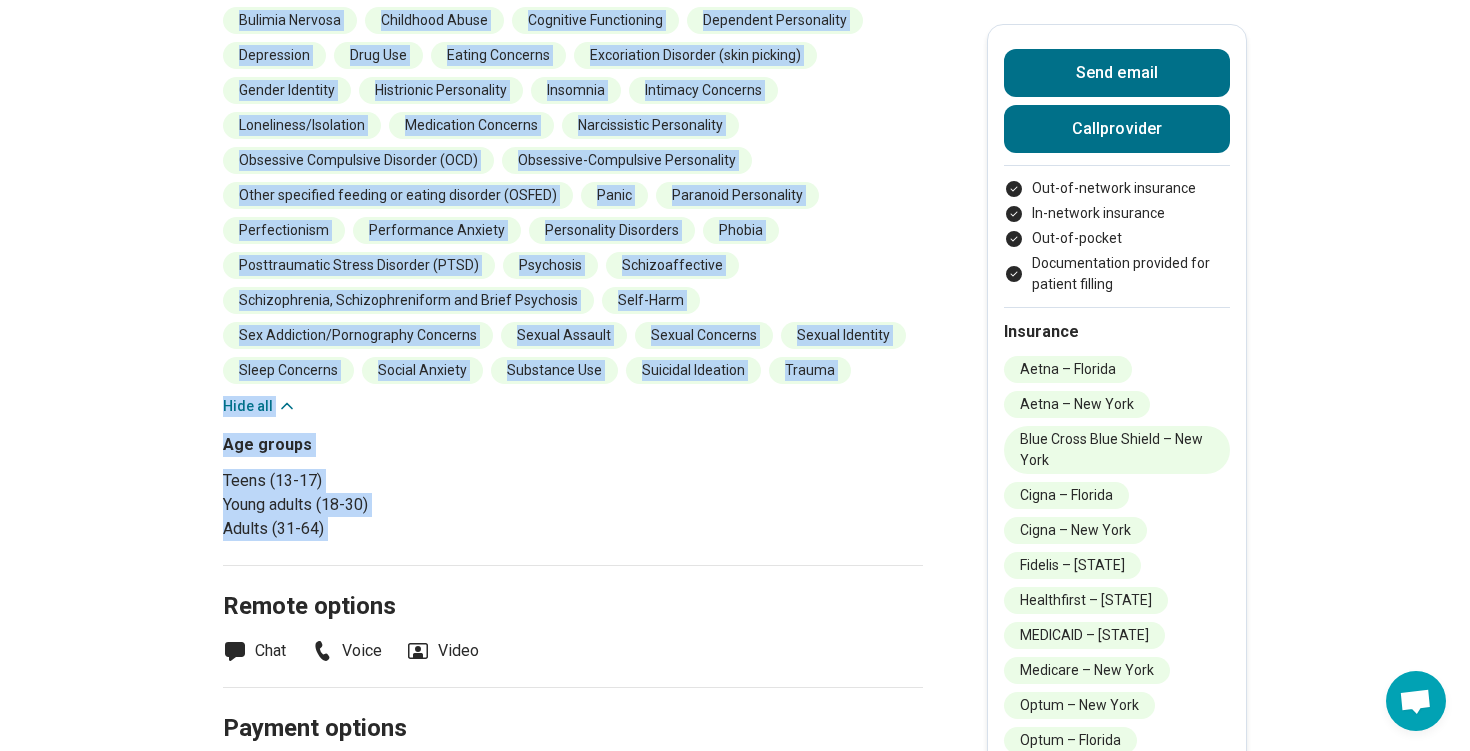 scroll, scrollTop: 608, scrollLeft: 0, axis: vertical 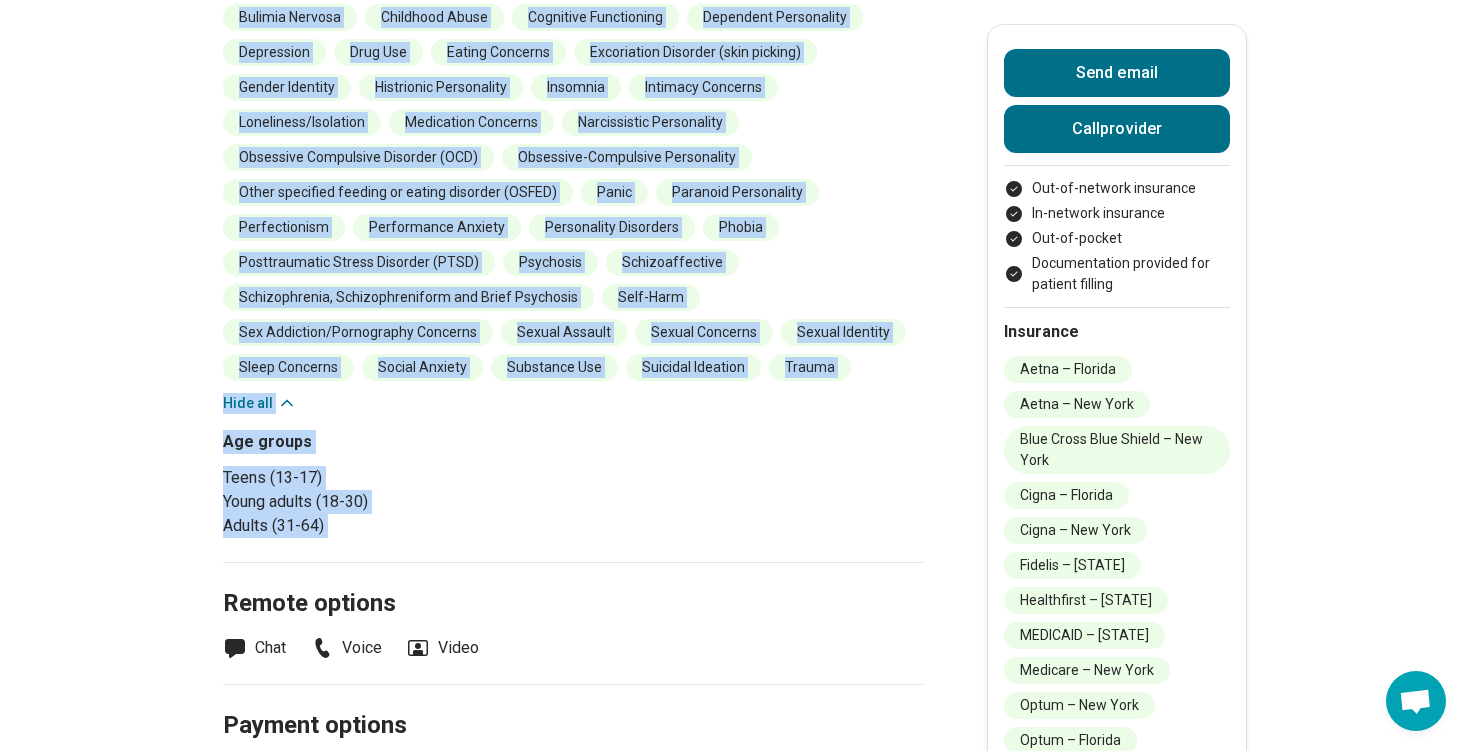 type 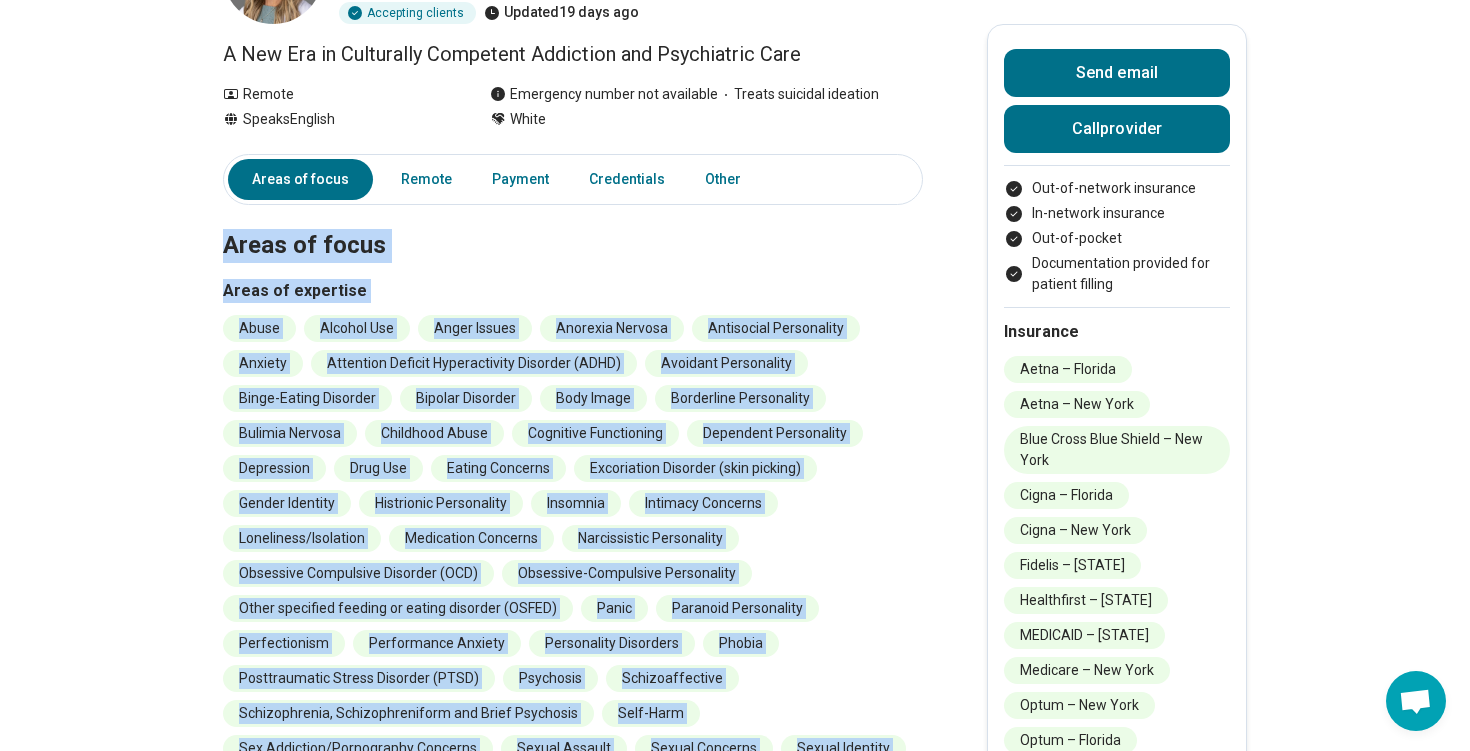 scroll, scrollTop: 0, scrollLeft: 0, axis: both 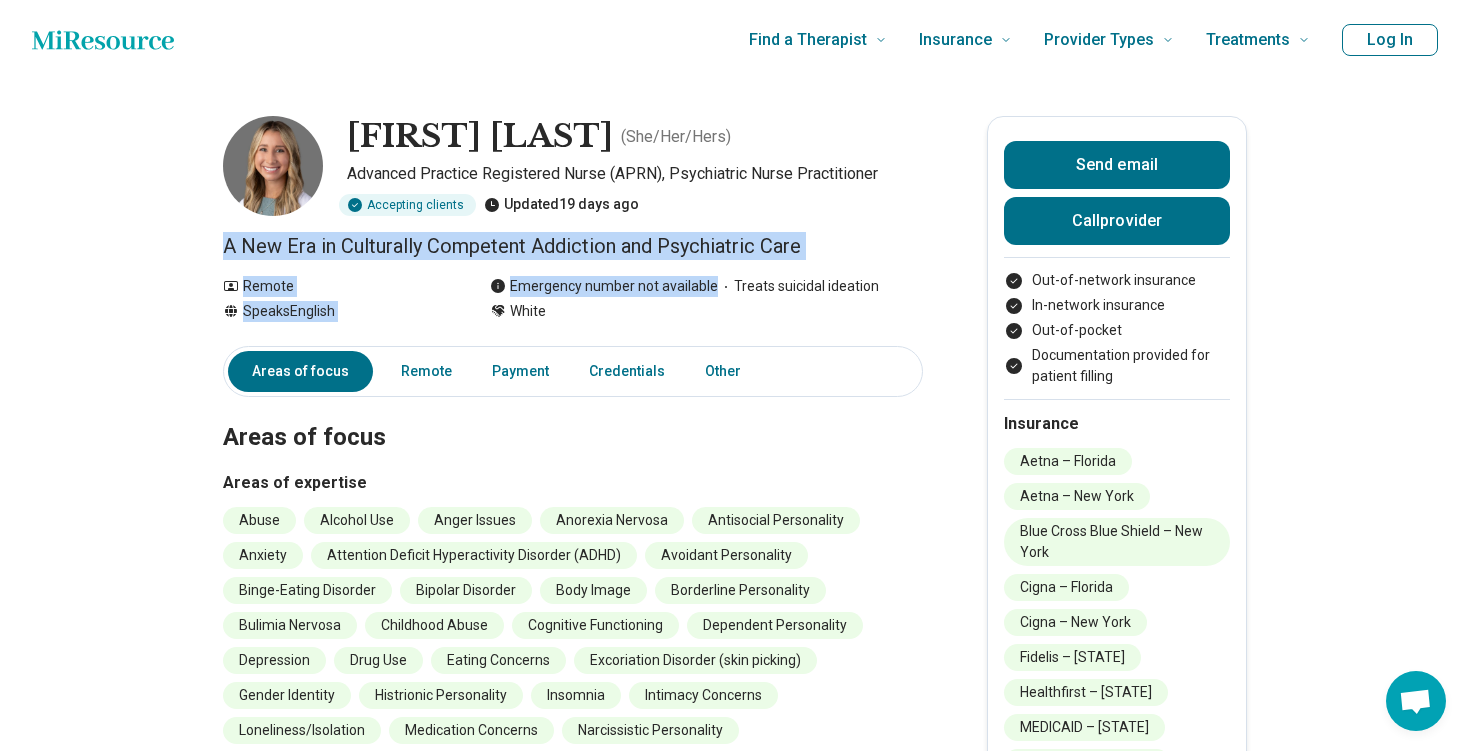 drag, startPoint x: 208, startPoint y: 249, endPoint x: 846, endPoint y: 269, distance: 638.3134 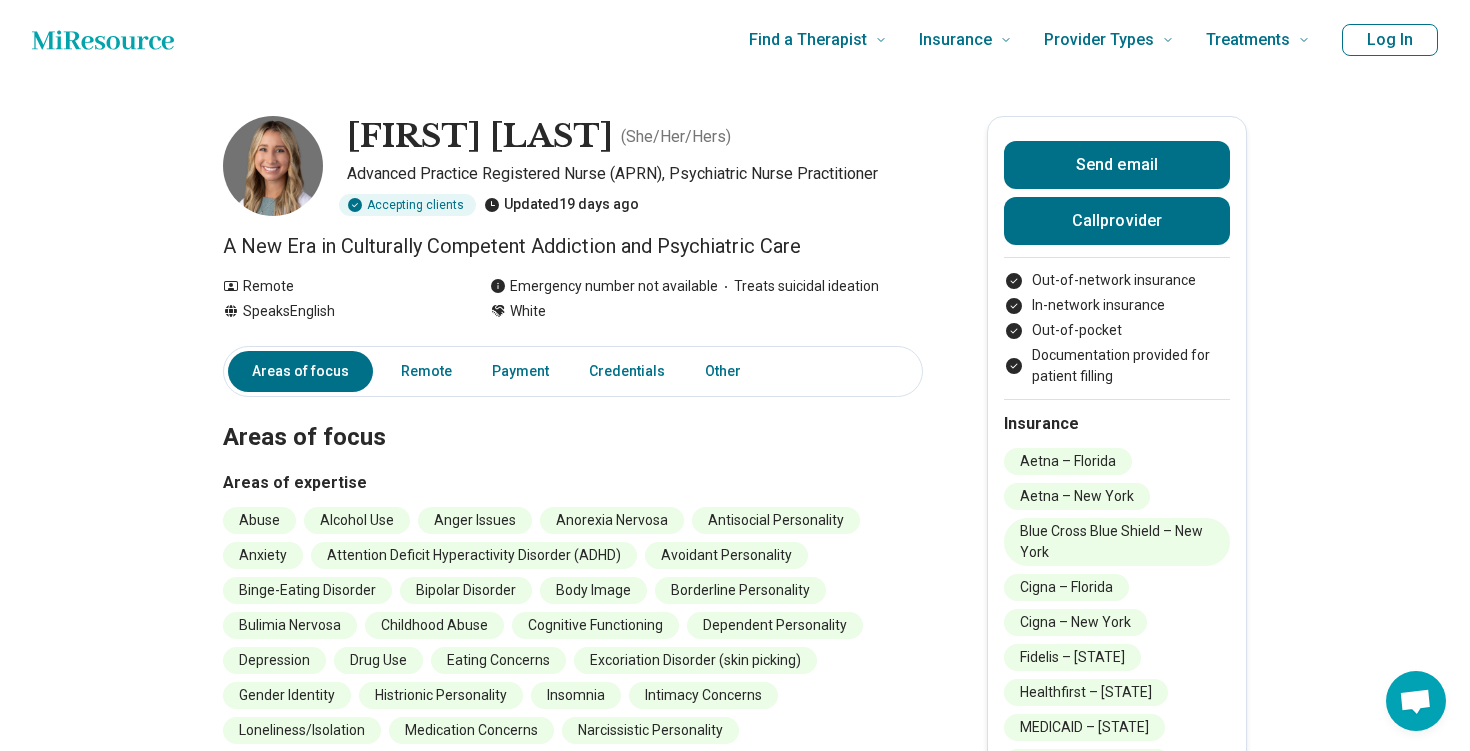 click on "A New Era in Culturally Competent Addiction and Psychiatric Care" at bounding box center [573, 246] 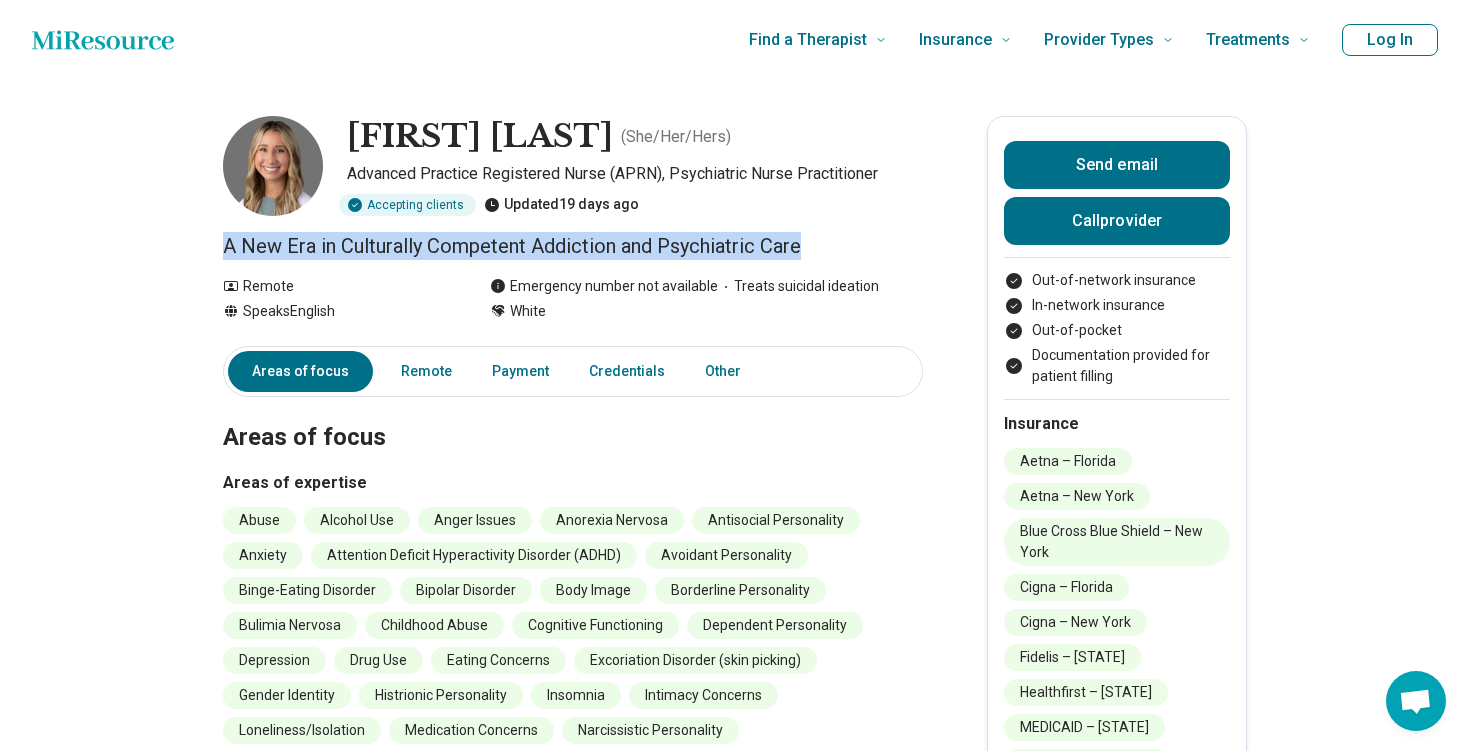 drag, startPoint x: 823, startPoint y: 250, endPoint x: 201, endPoint y: 239, distance: 622.0972 